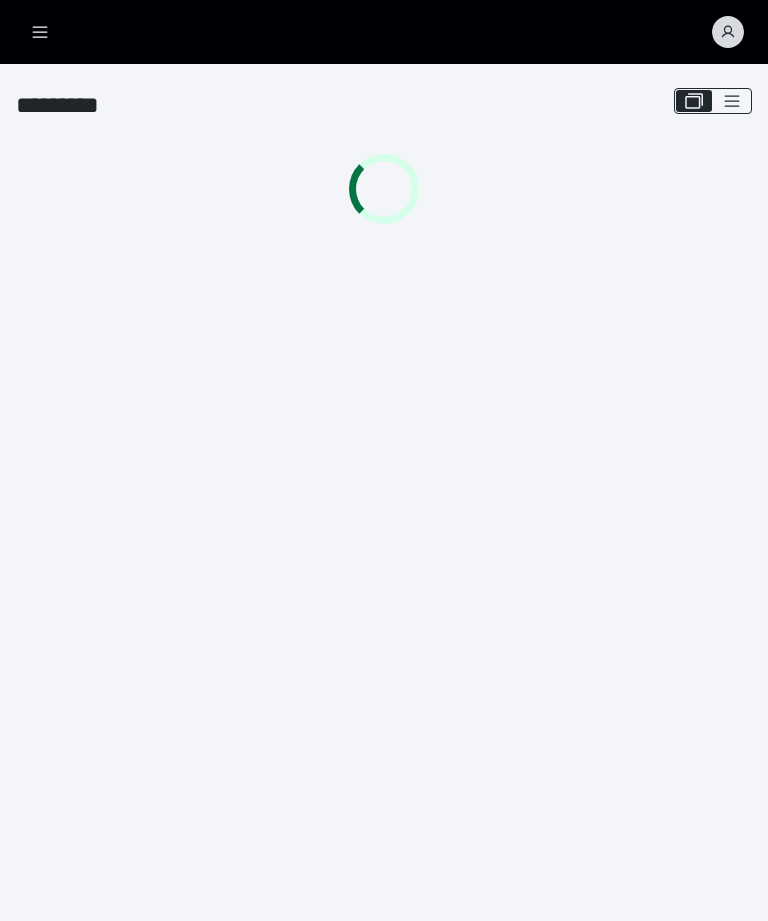 scroll, scrollTop: 0, scrollLeft: 0, axis: both 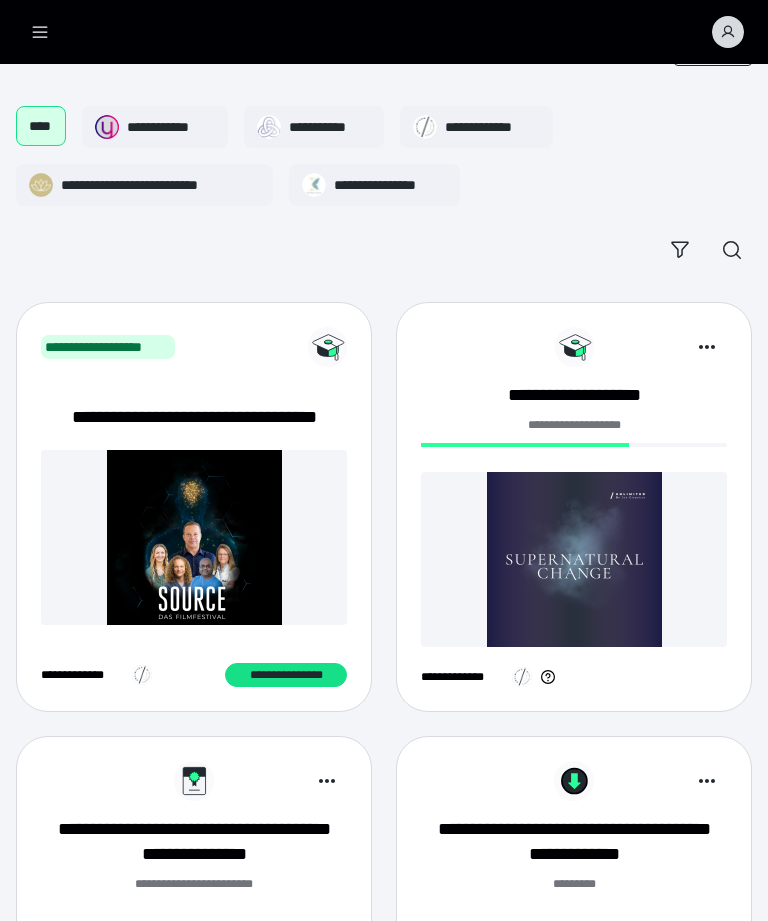 click at bounding box center (574, 559) 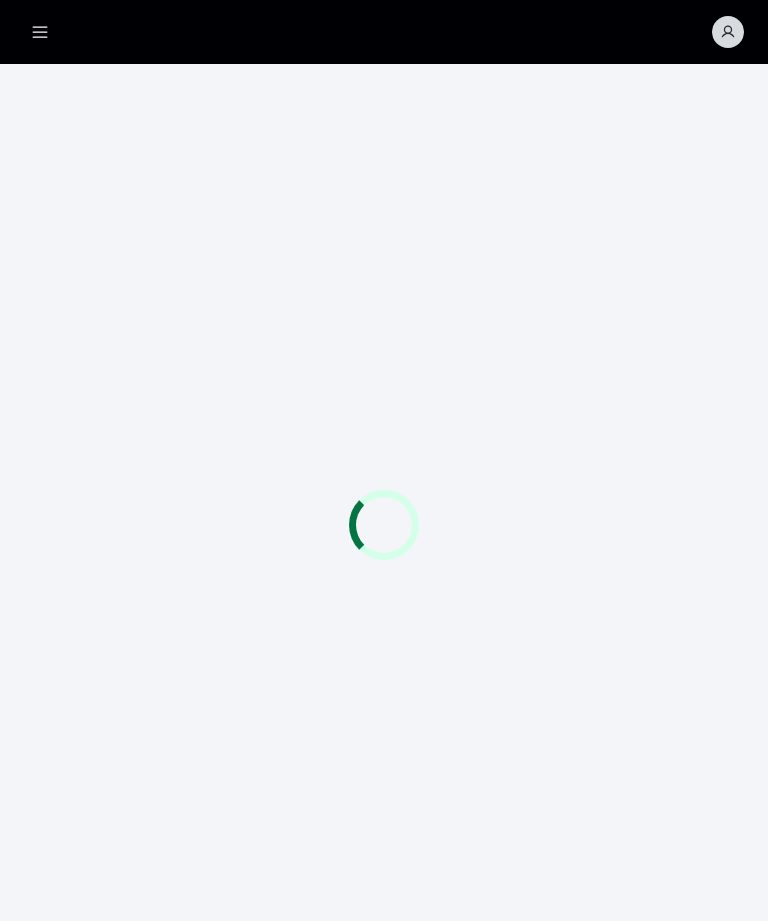 scroll, scrollTop: 0, scrollLeft: 0, axis: both 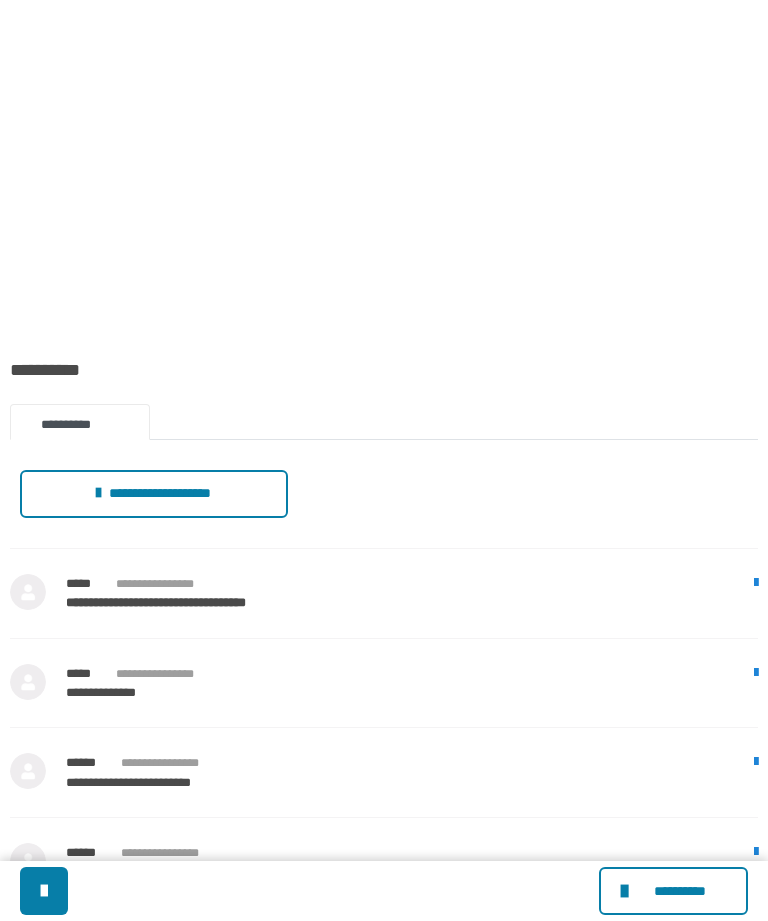 click at bounding box center [627, 891] 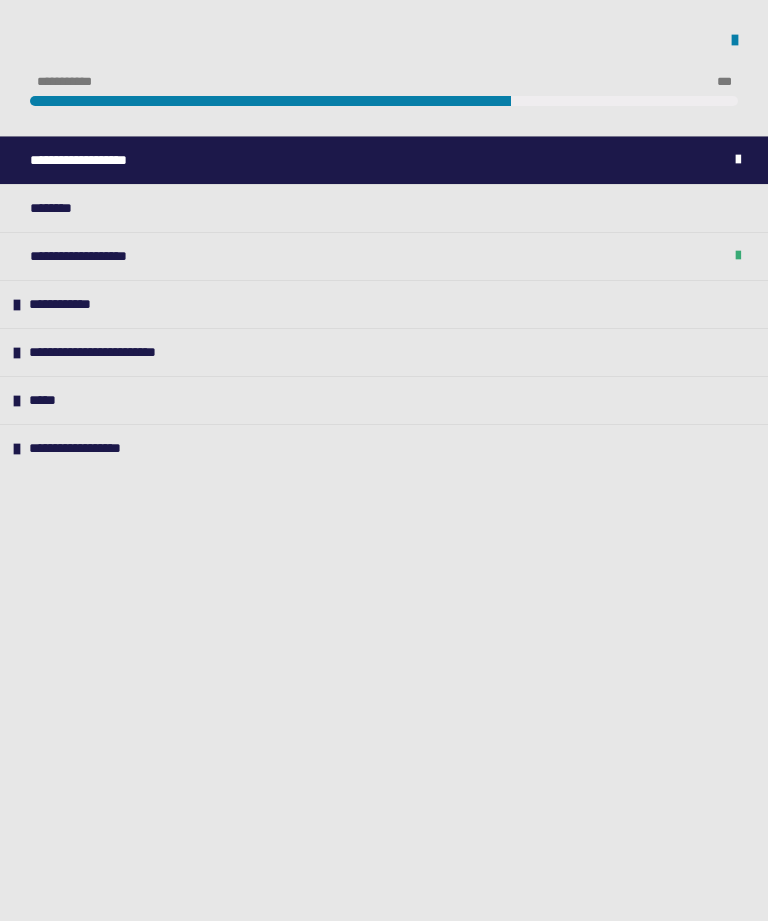 click on "**********" at bounding box center [105, 256] 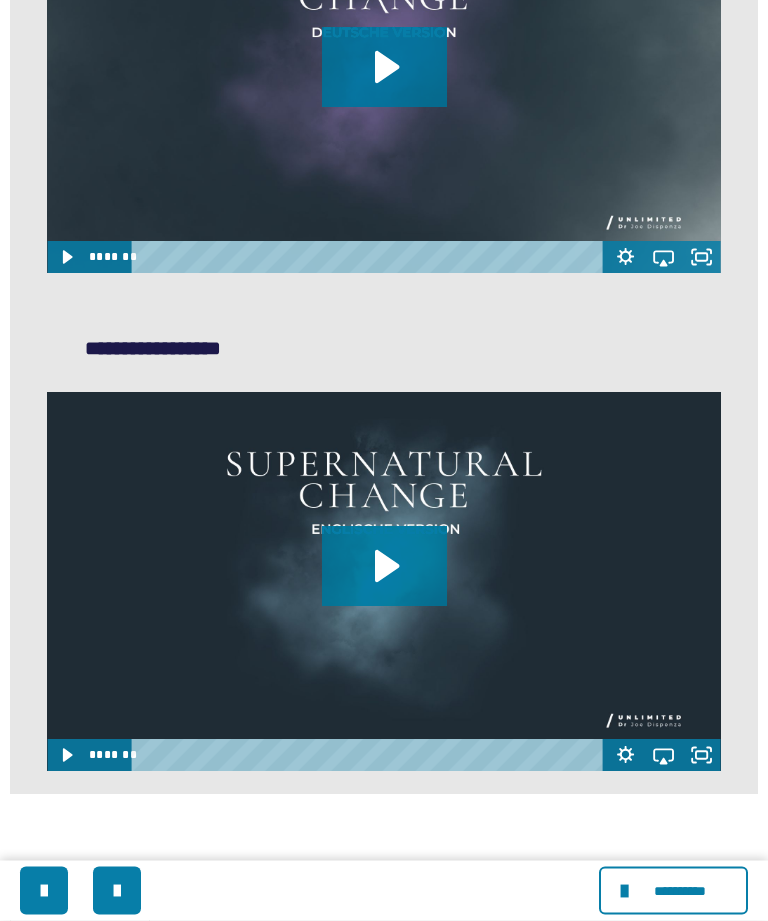 scroll, scrollTop: 1629, scrollLeft: 0, axis: vertical 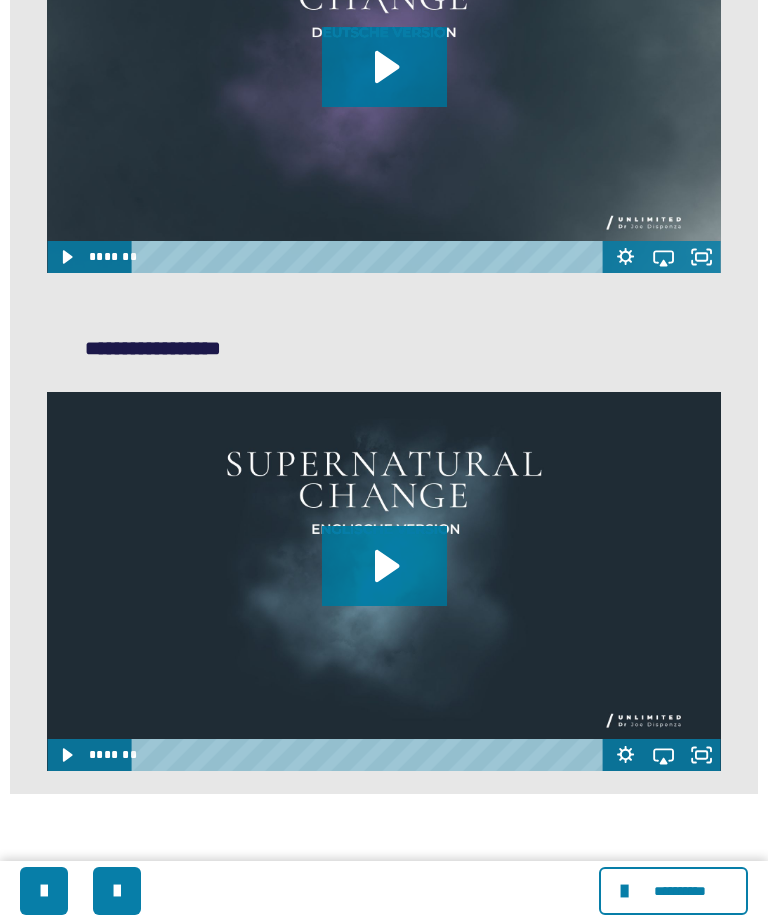 click 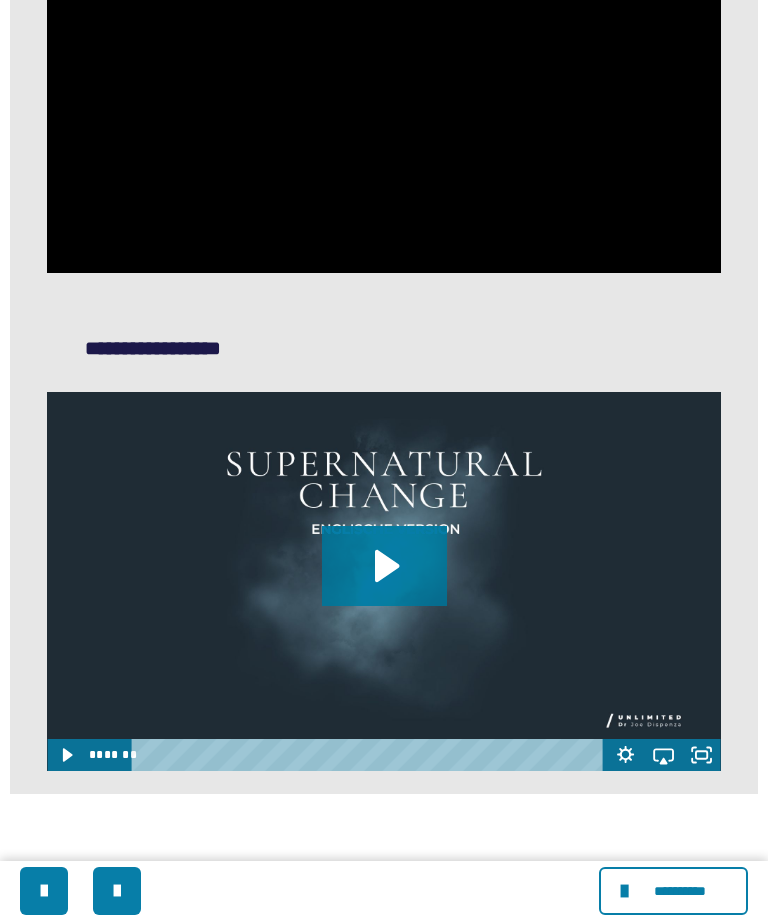 click on "**********" at bounding box center [384, -151] 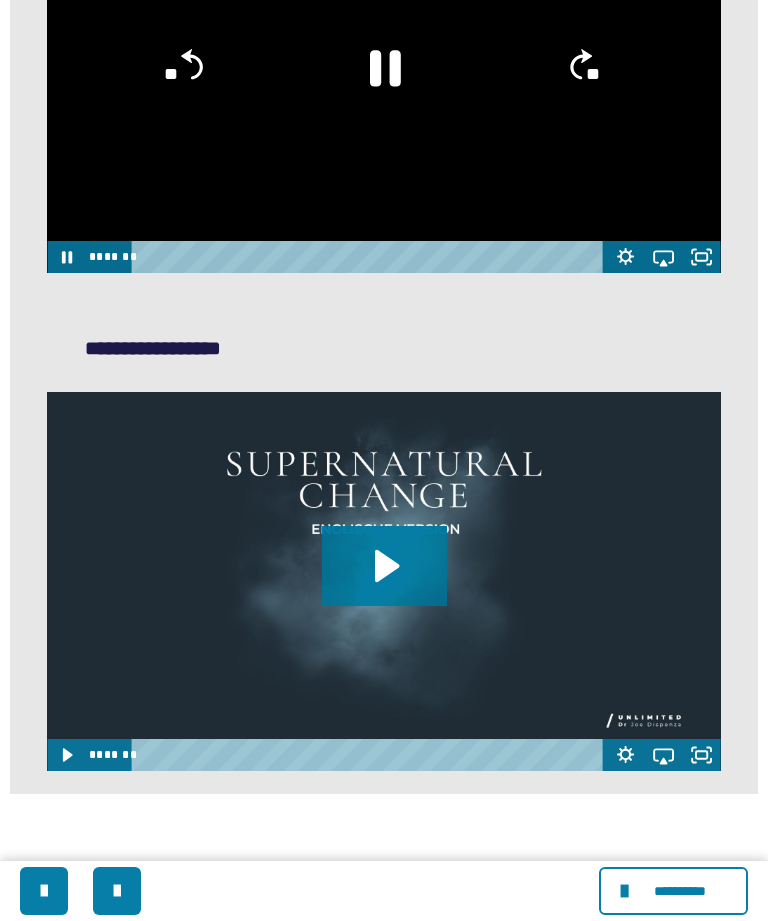 click 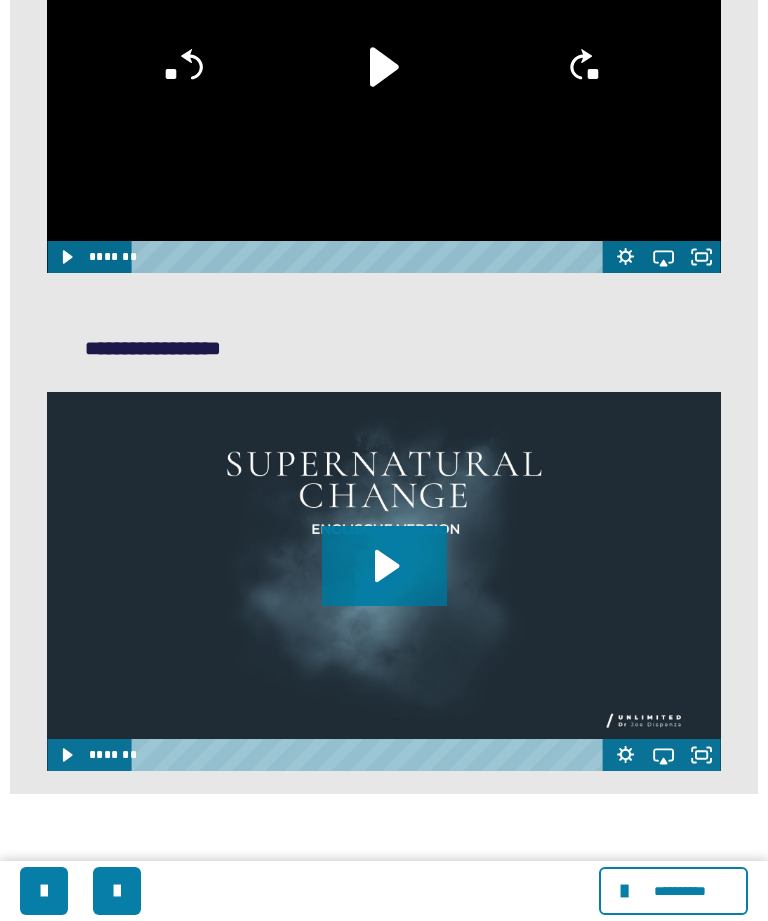 click on "**********" at bounding box center [384, -151] 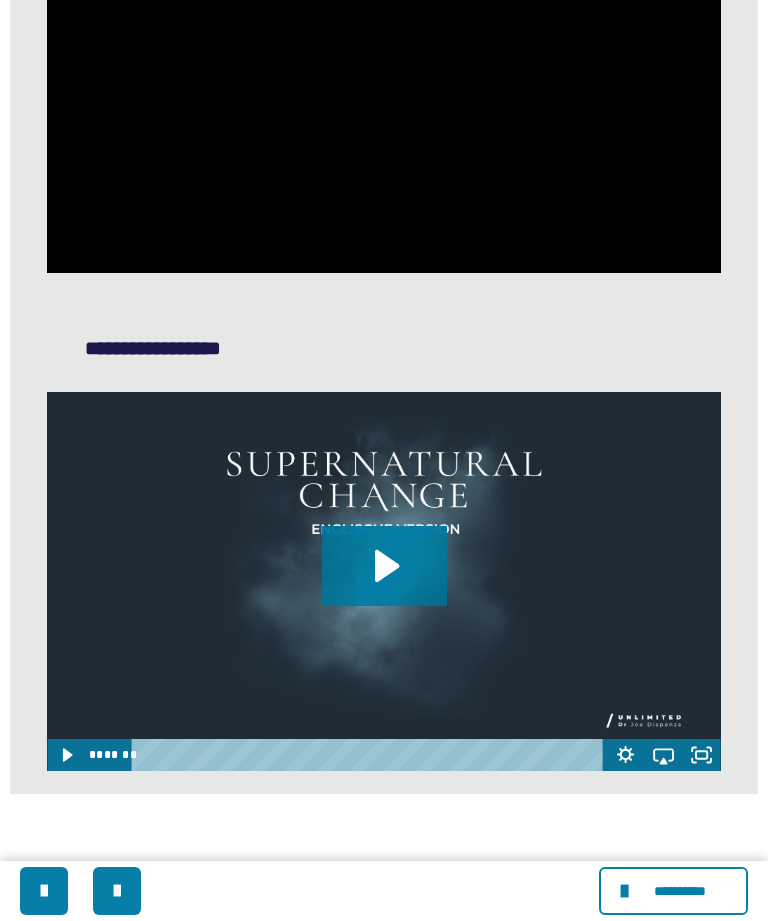 click on "**********" at bounding box center [384, -151] 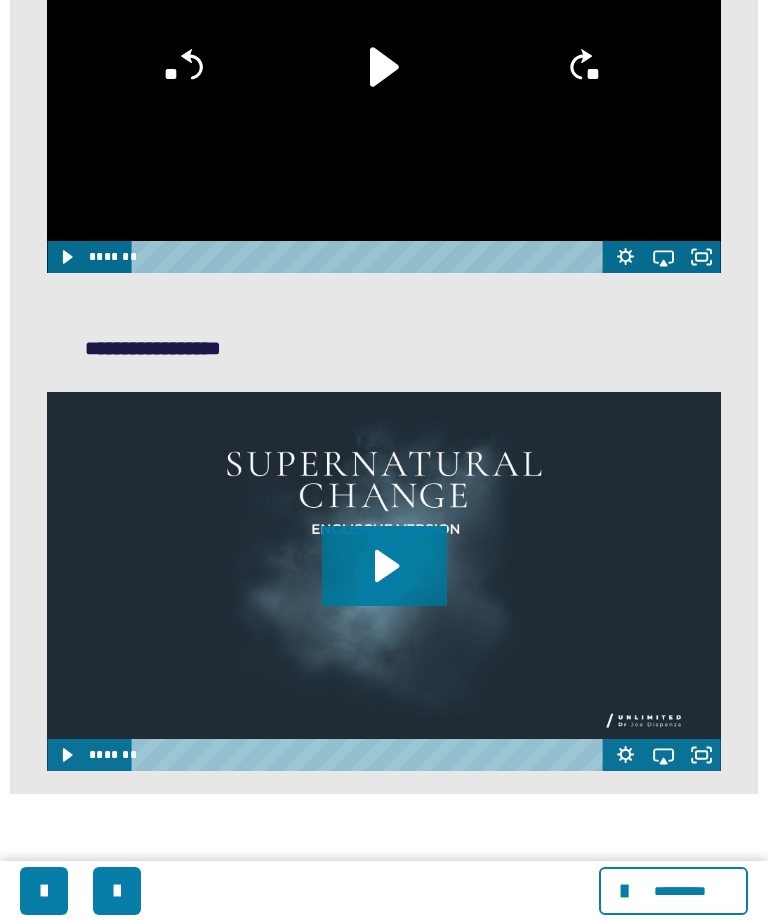 click 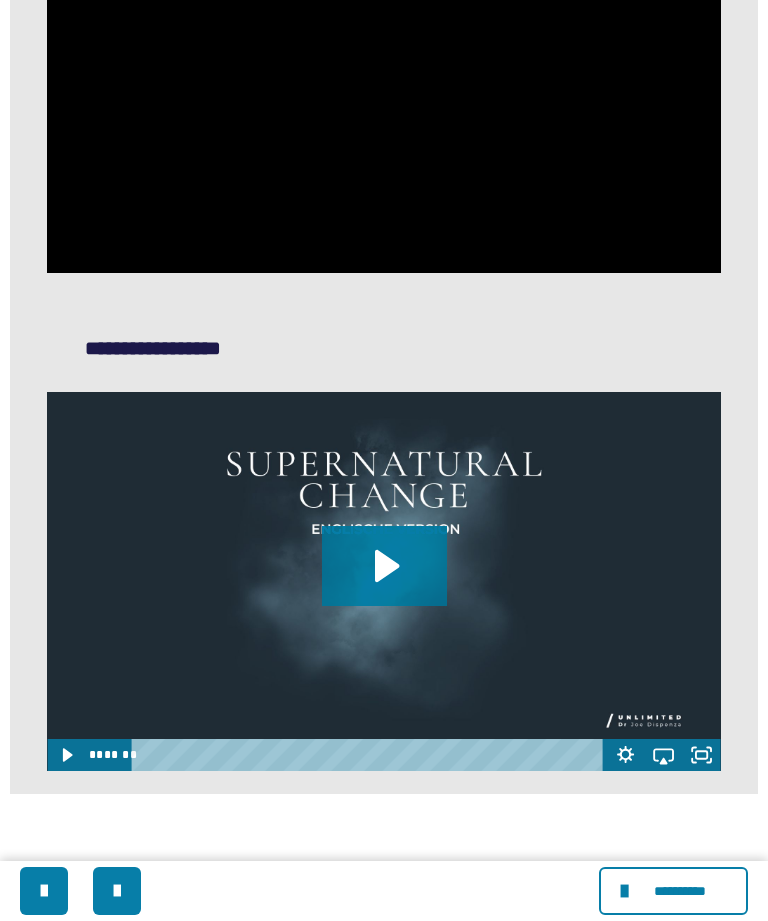 click at bounding box center (383, 83) 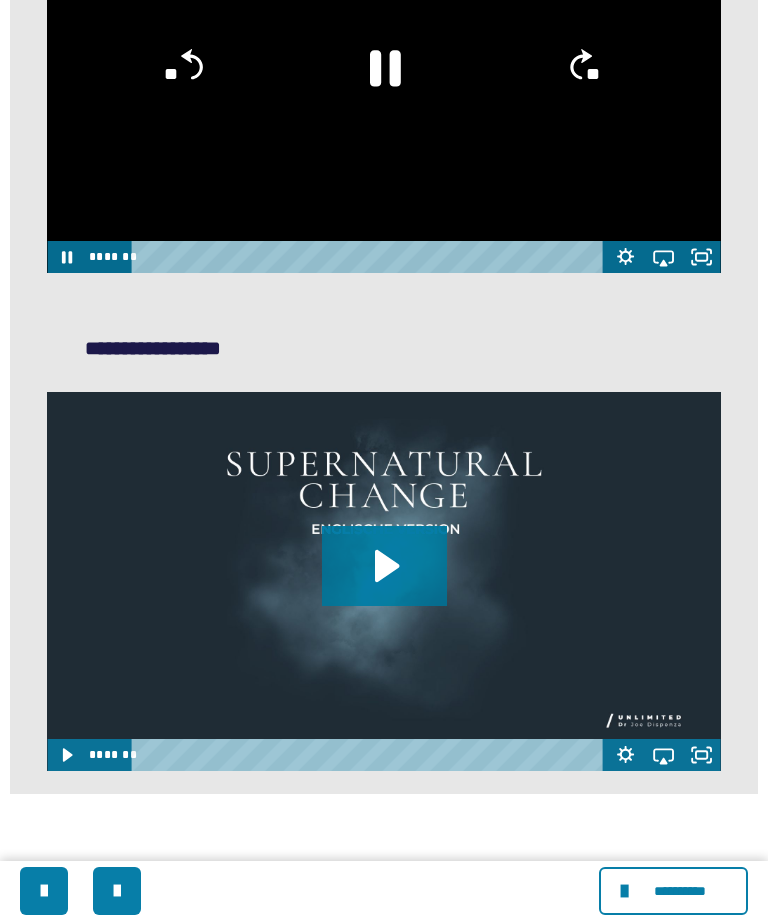 click 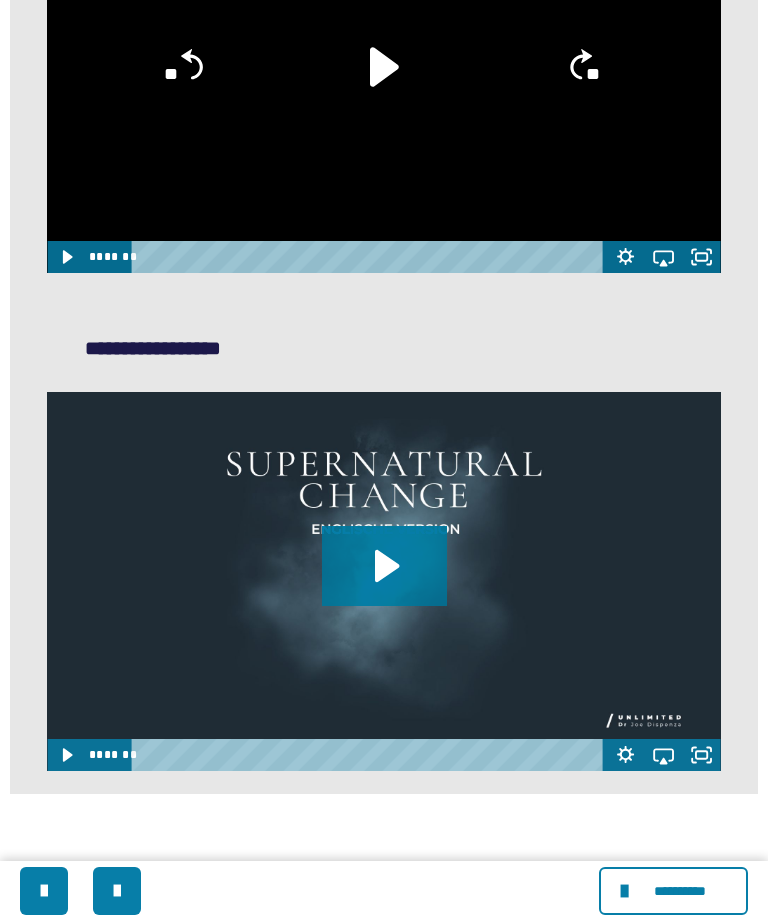 click at bounding box center [383, 83] 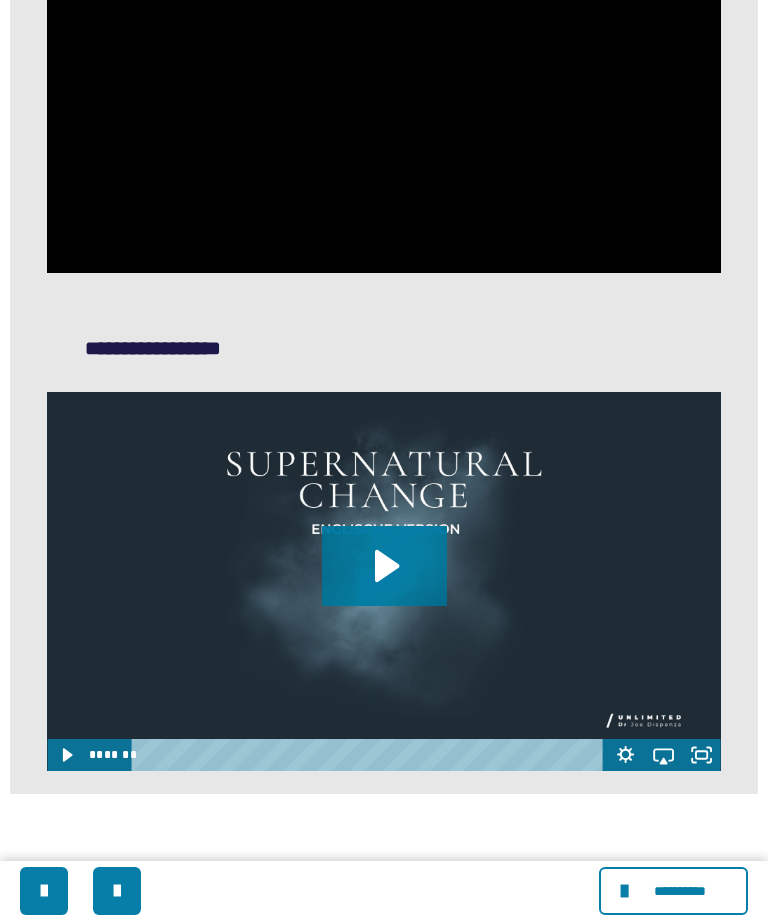 click at bounding box center (383, 83) 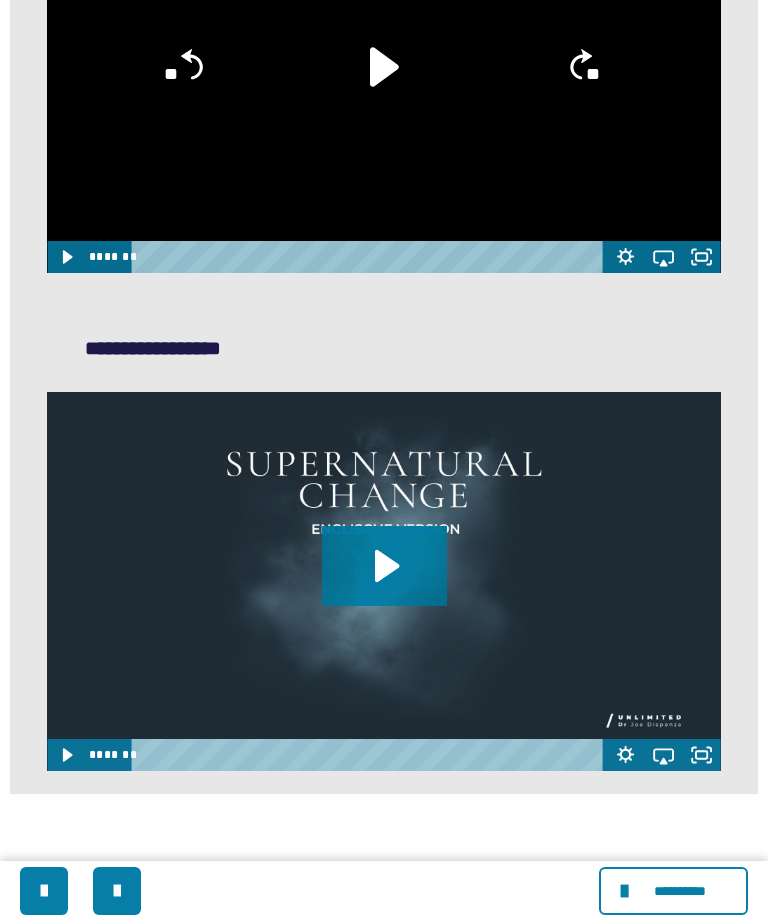 click 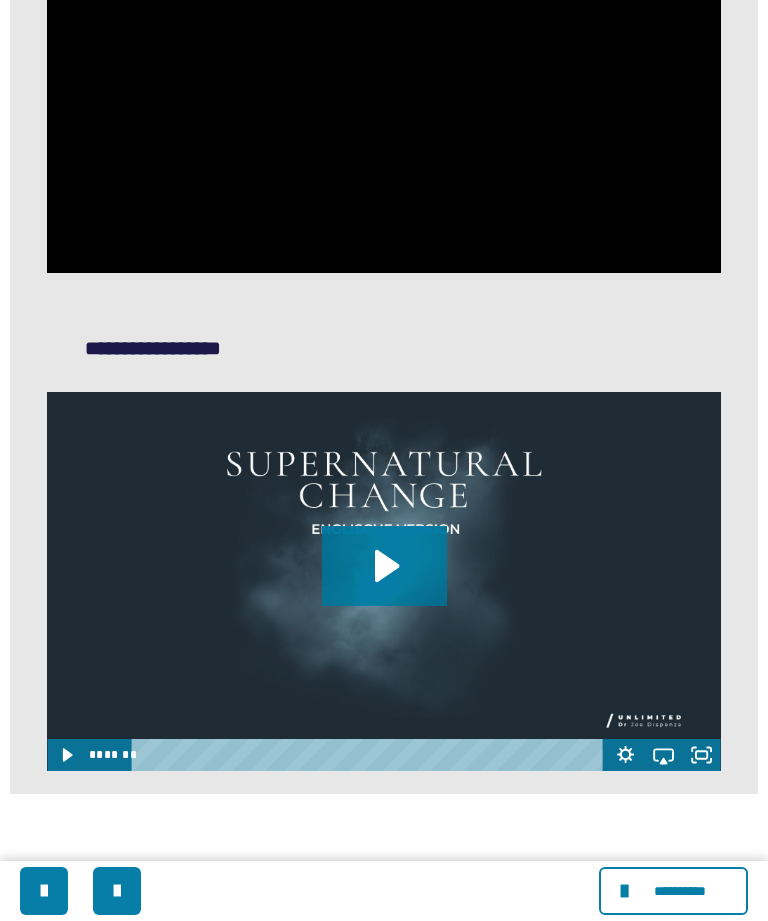 click at bounding box center [383, 83] 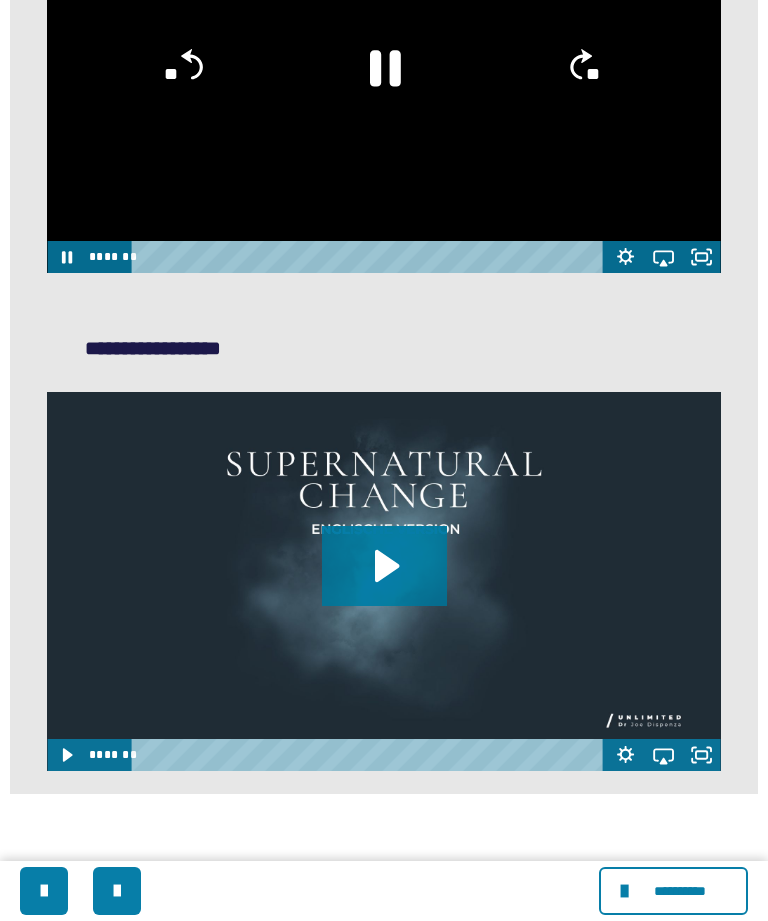 click at bounding box center (383, 83) 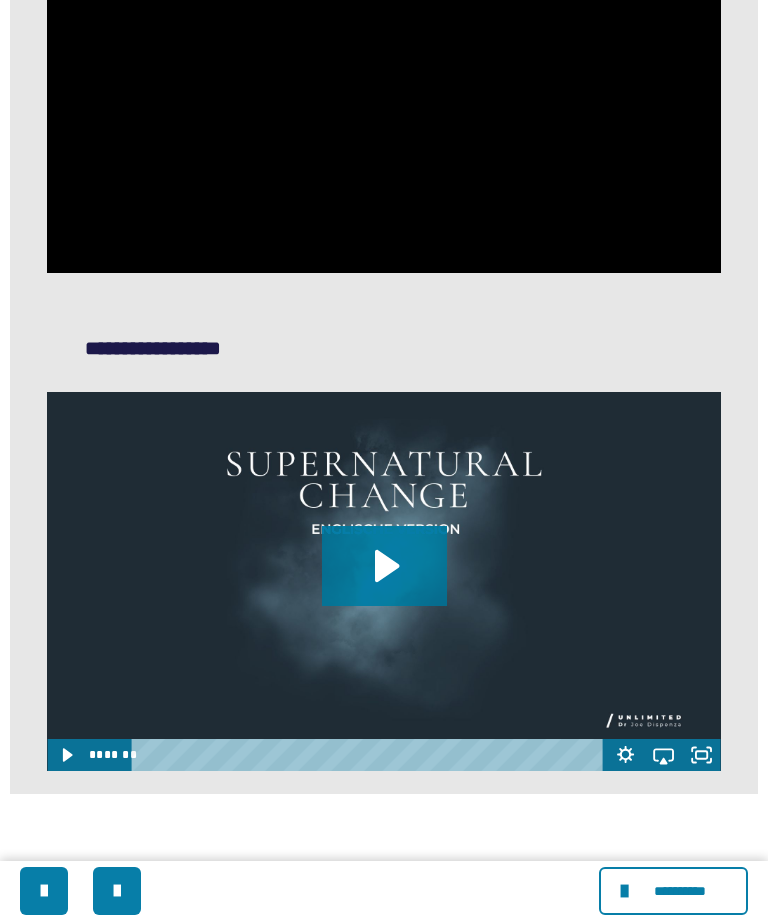 click at bounding box center (383, 83) 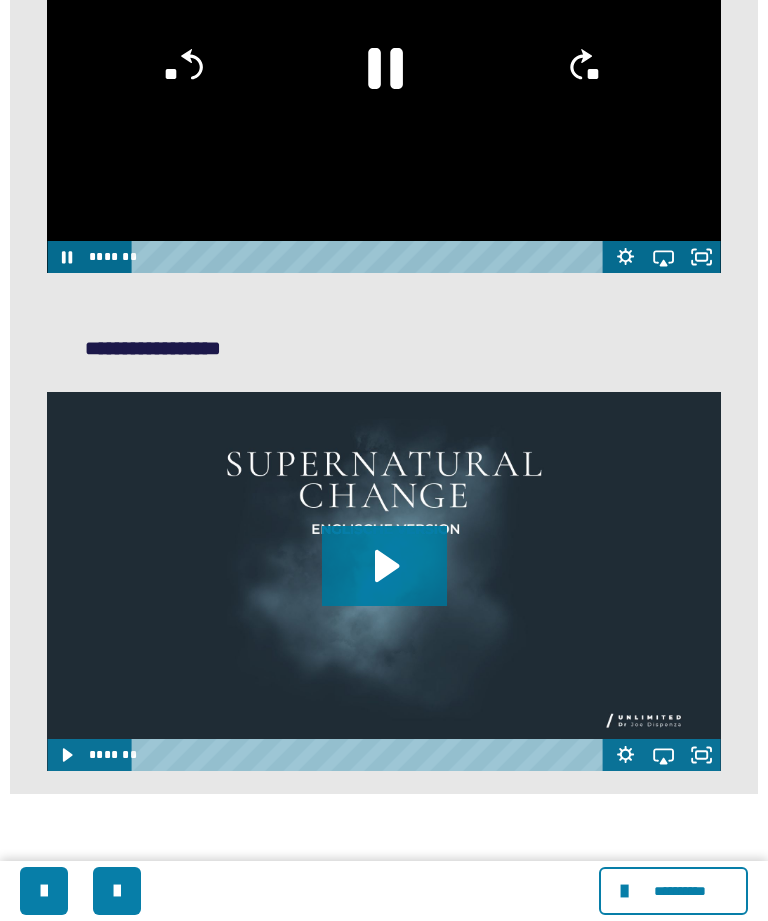 click 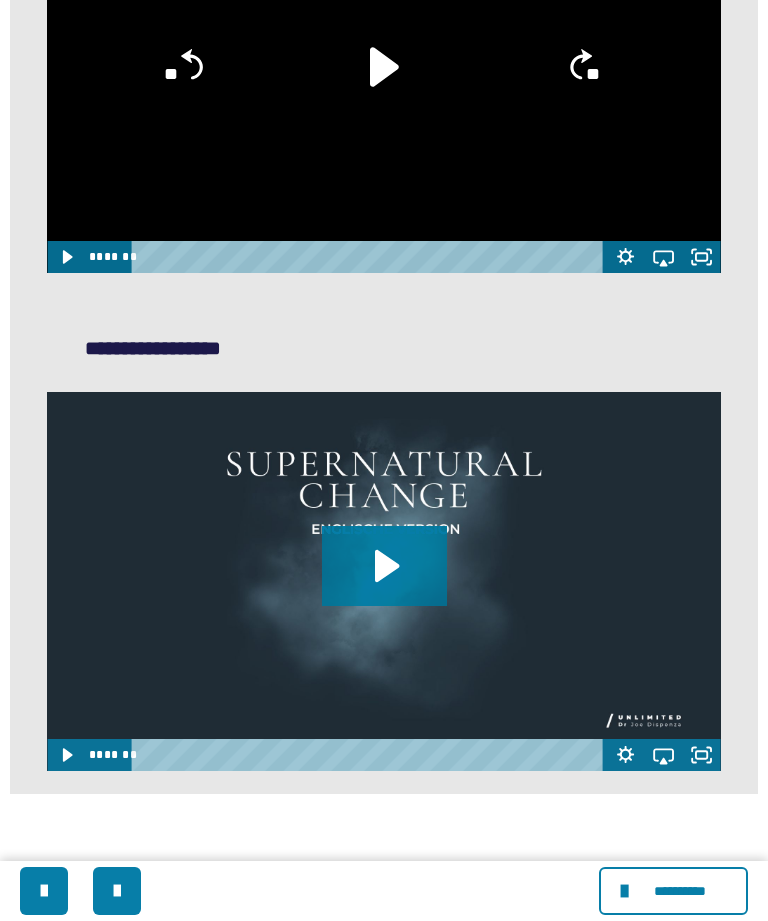 click at bounding box center [383, 83] 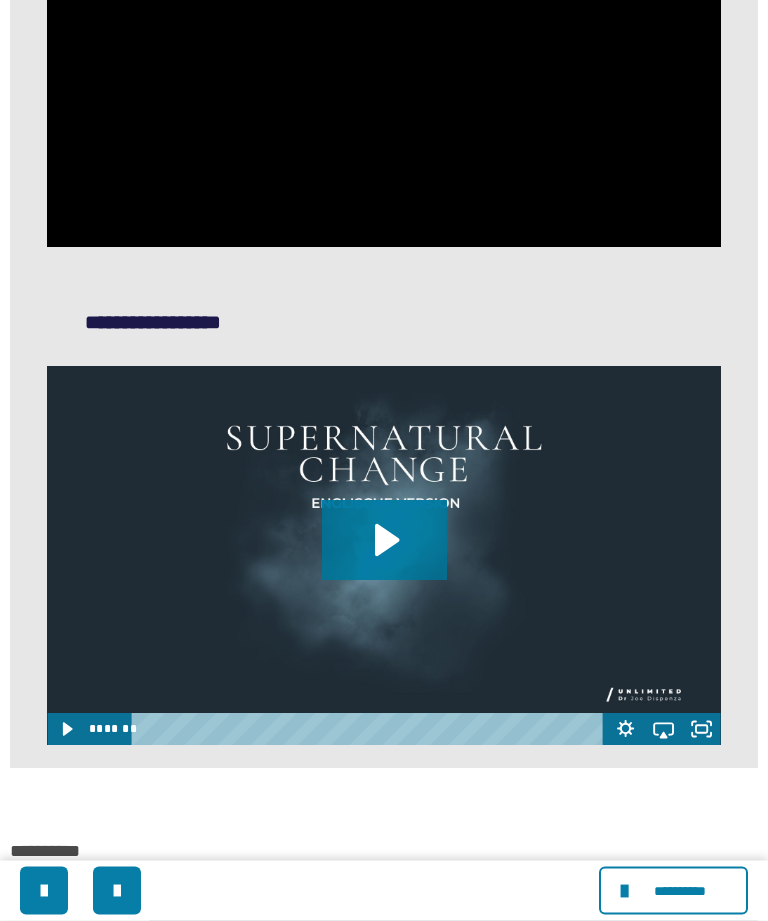 scroll, scrollTop: 1655, scrollLeft: 0, axis: vertical 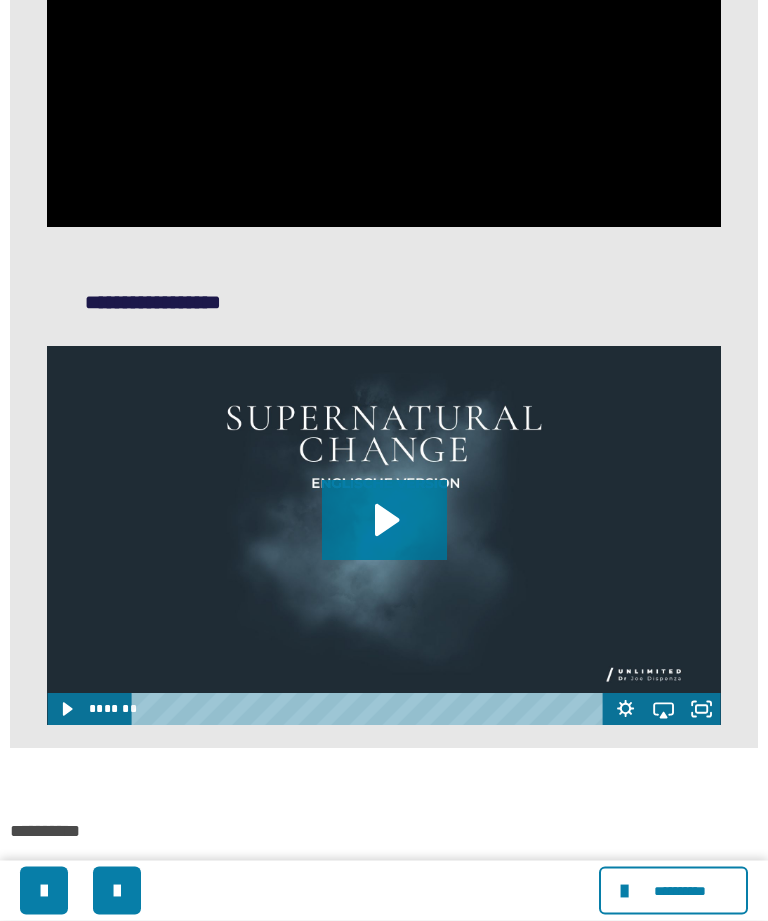 click at bounding box center (383, 38) 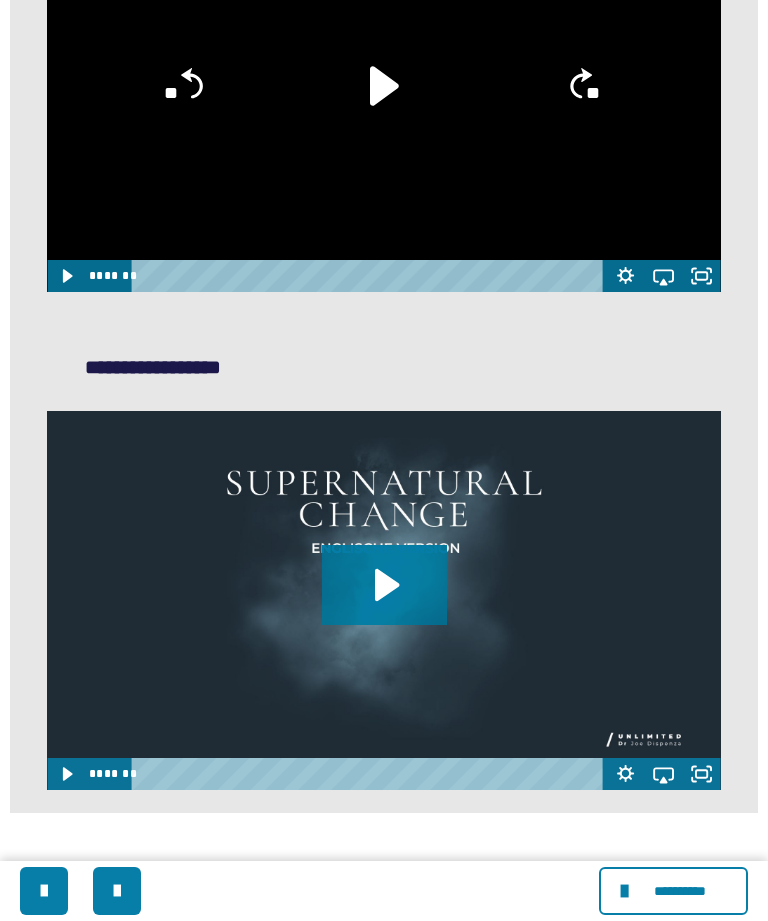 scroll, scrollTop: 1608, scrollLeft: 0, axis: vertical 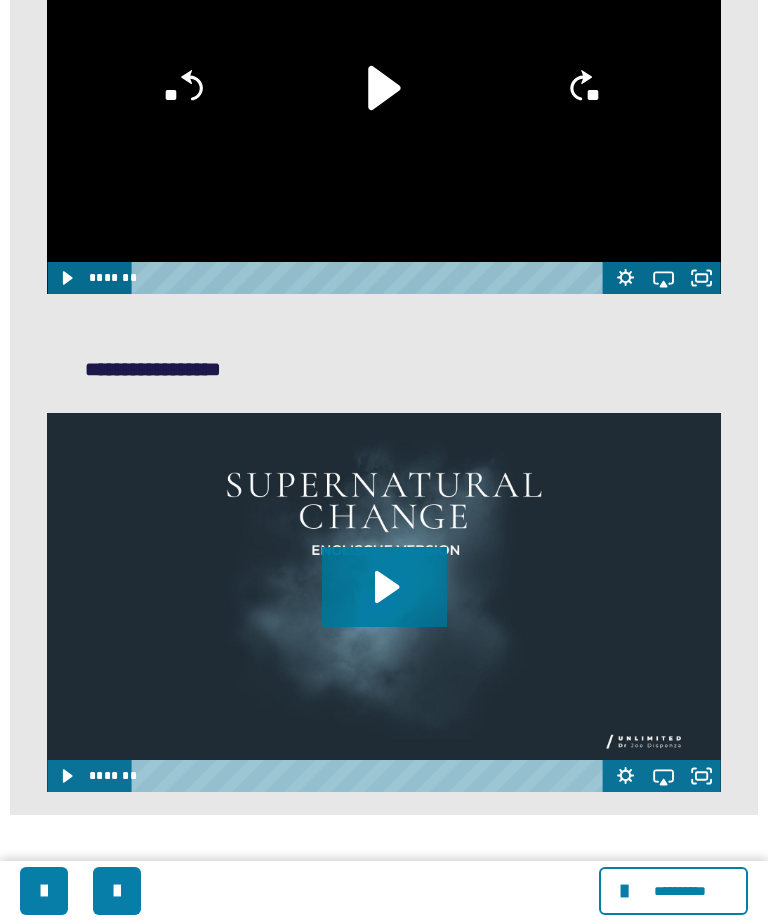 click 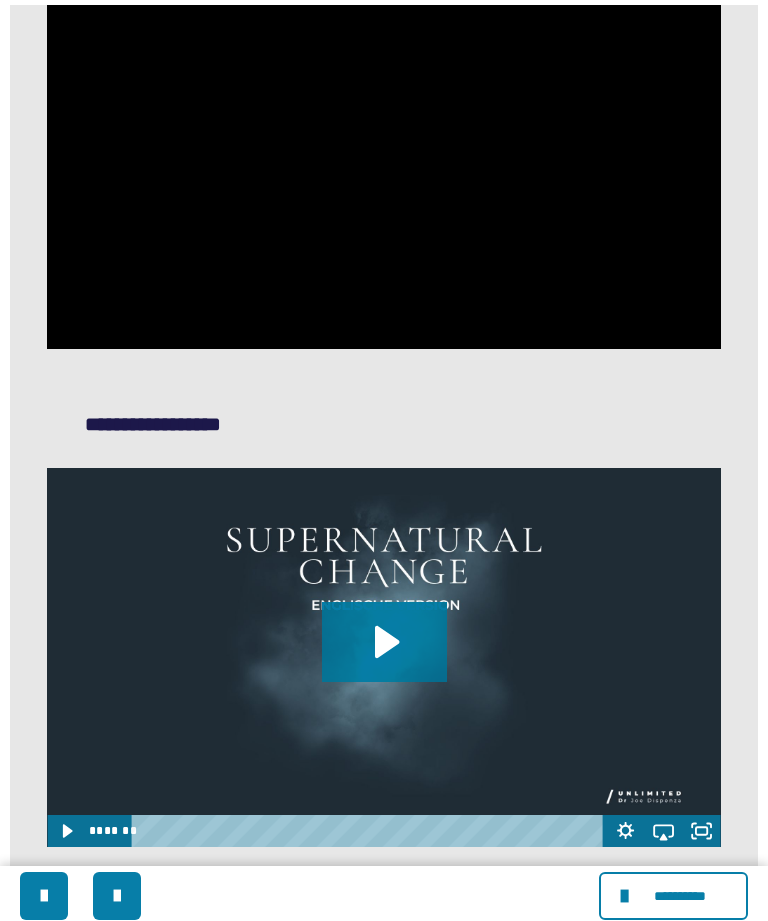 scroll, scrollTop: 1552, scrollLeft: 0, axis: vertical 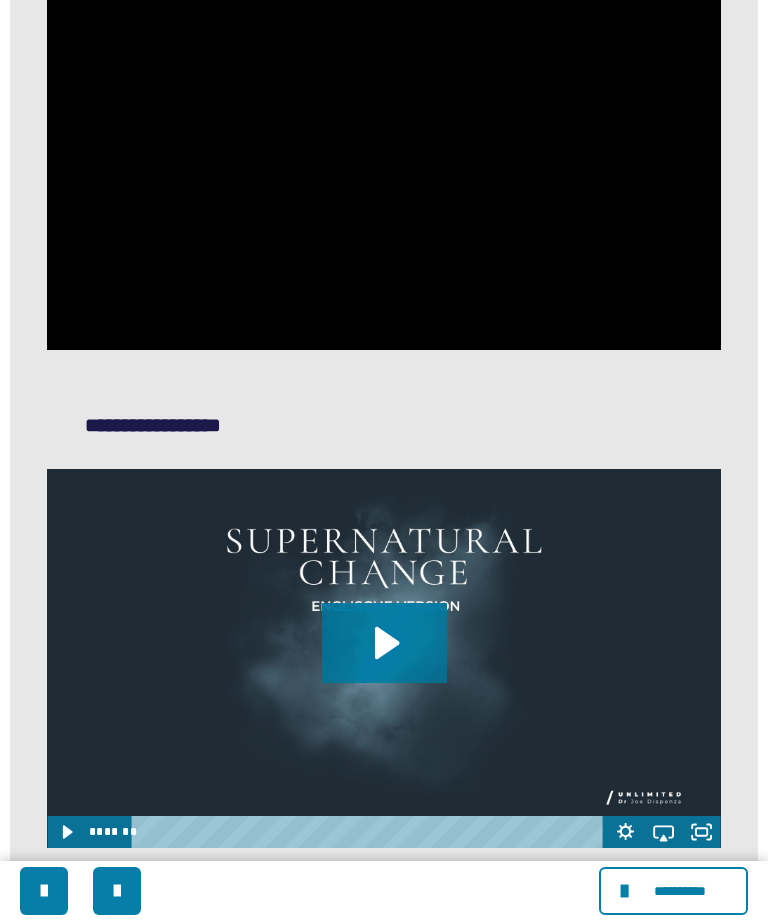 click on "**********" at bounding box center (383, 161) 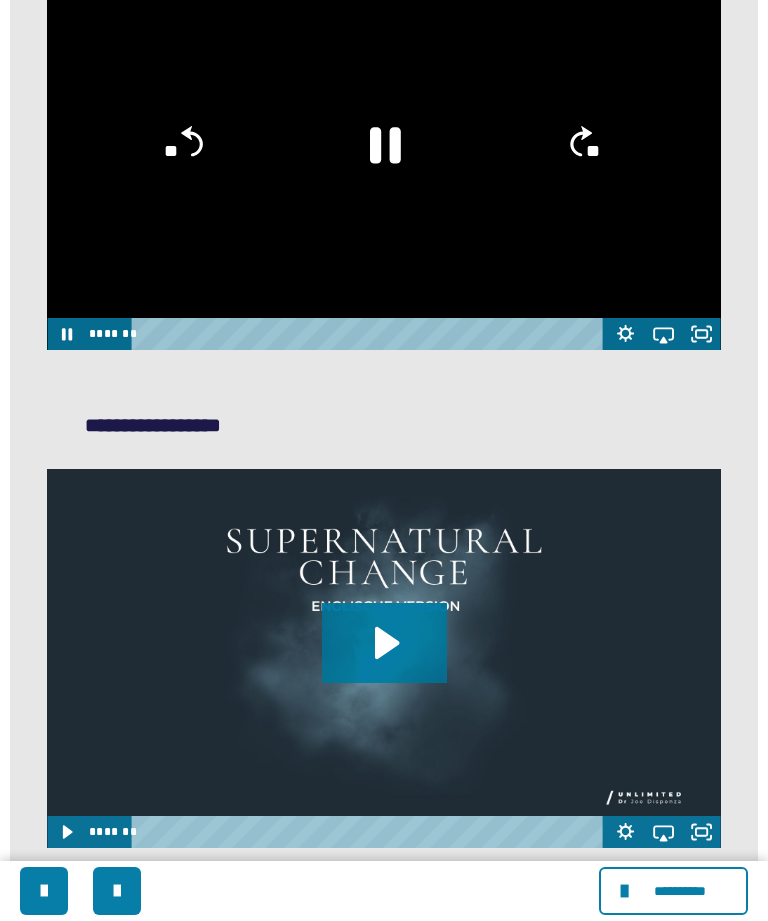 click 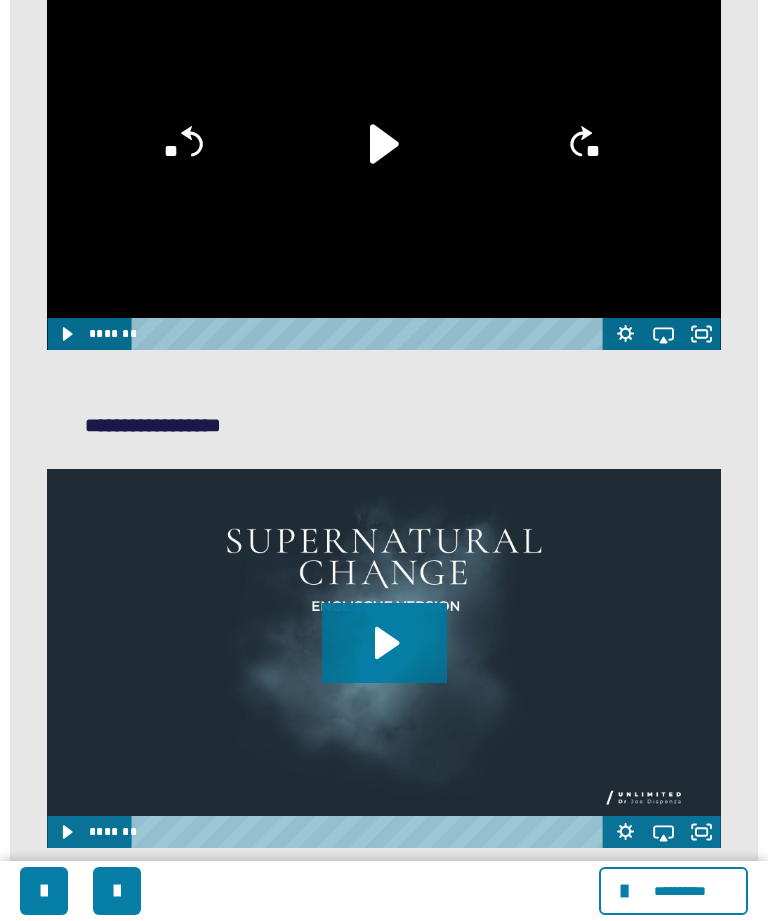 click on "**********" at bounding box center (384, -74) 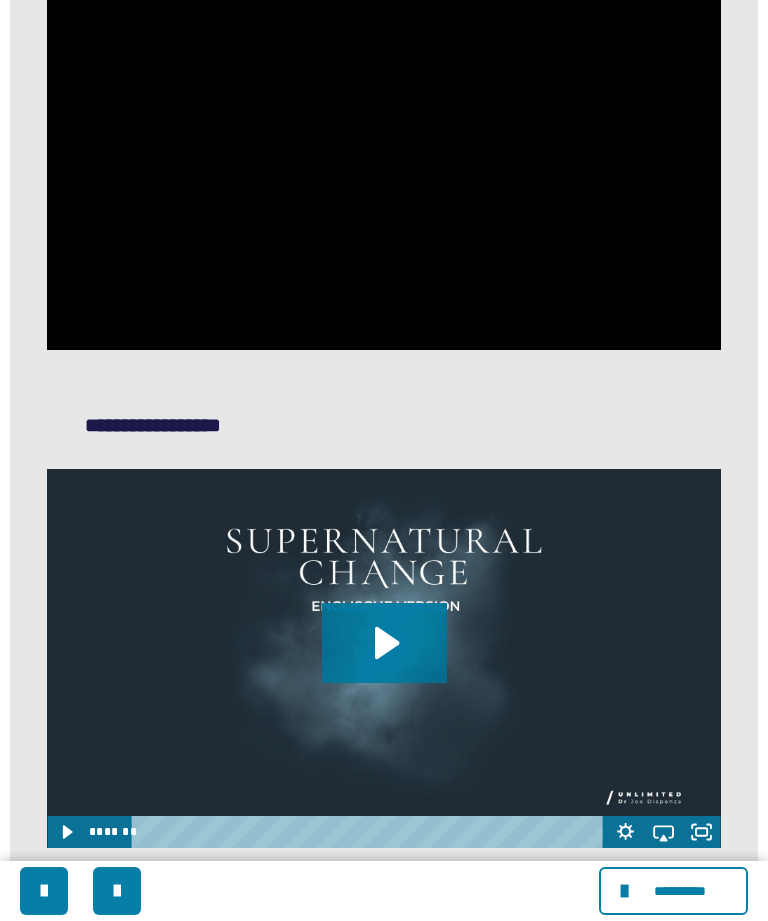 click at bounding box center (383, 160) 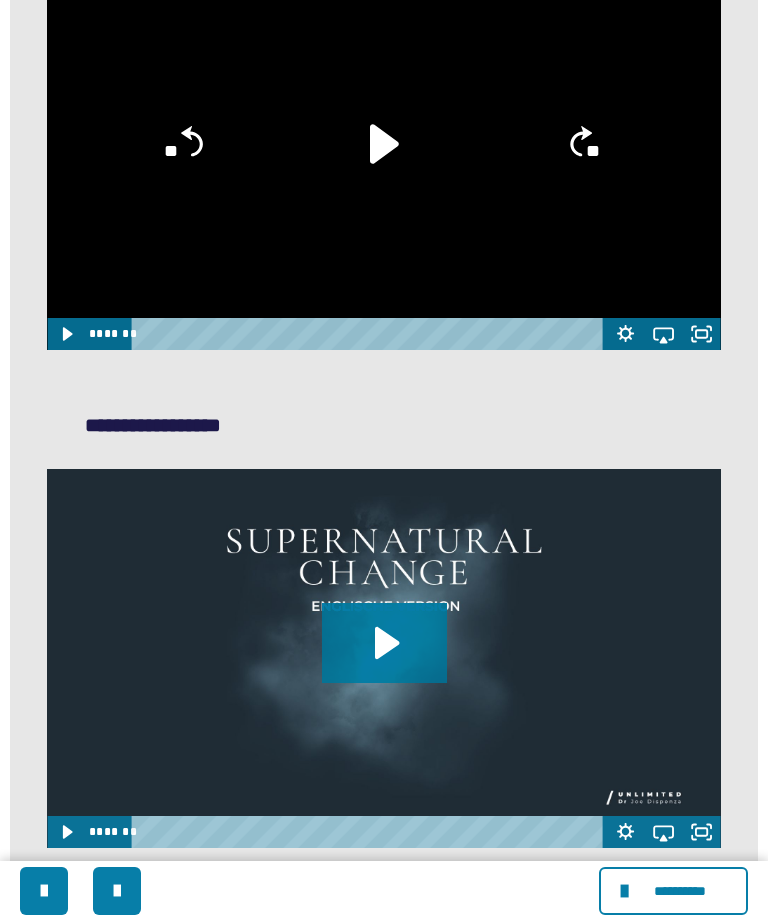 click at bounding box center [383, 160] 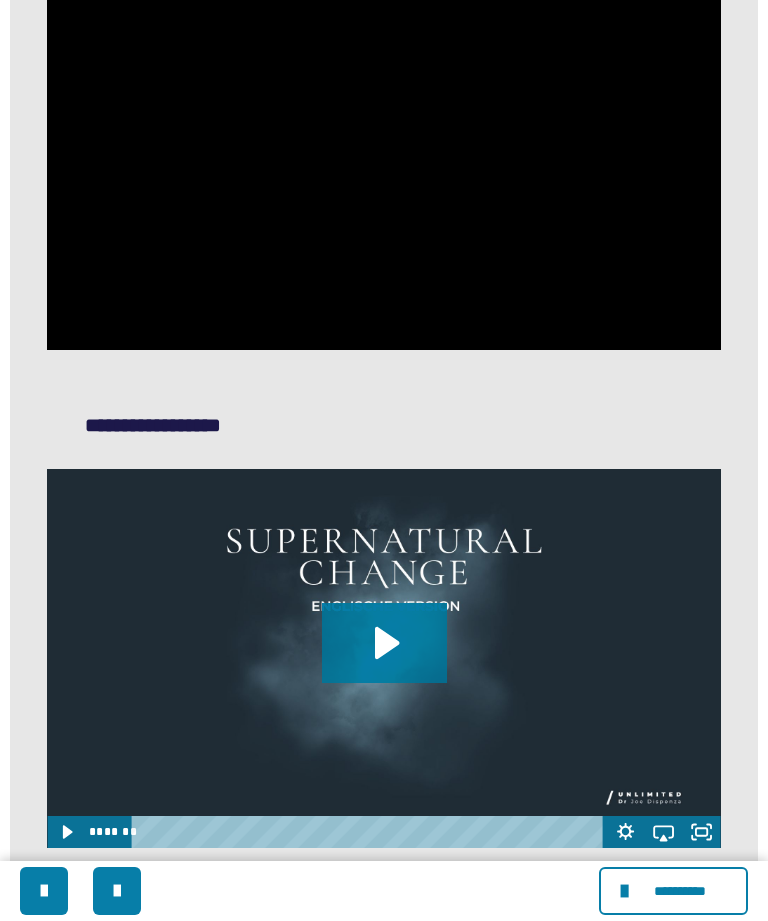 click at bounding box center [383, 160] 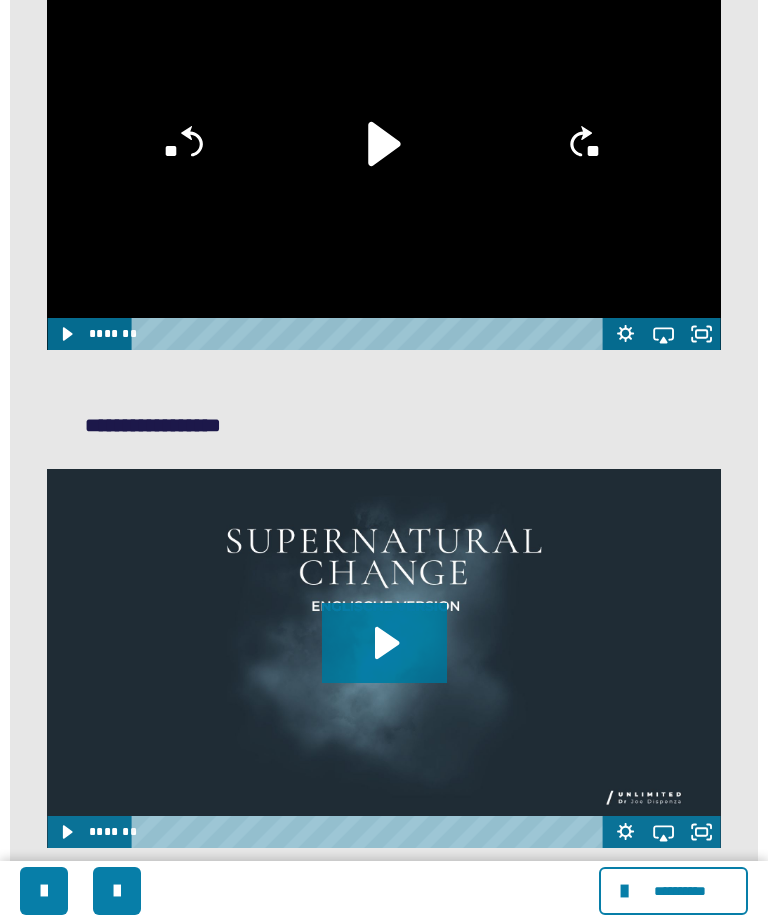 click 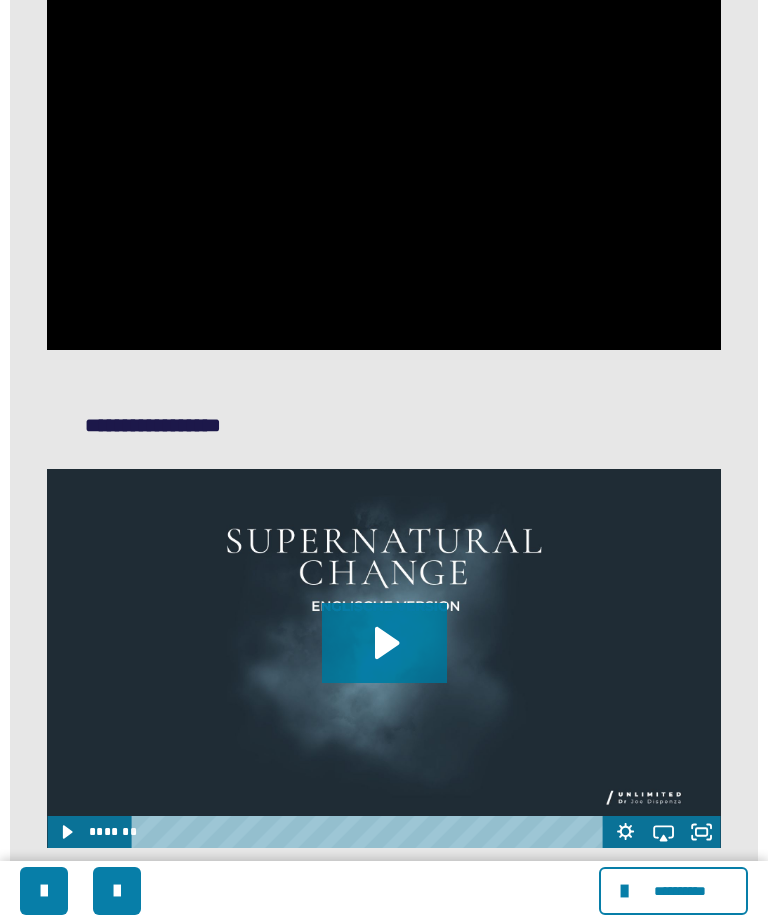 click at bounding box center [383, 160] 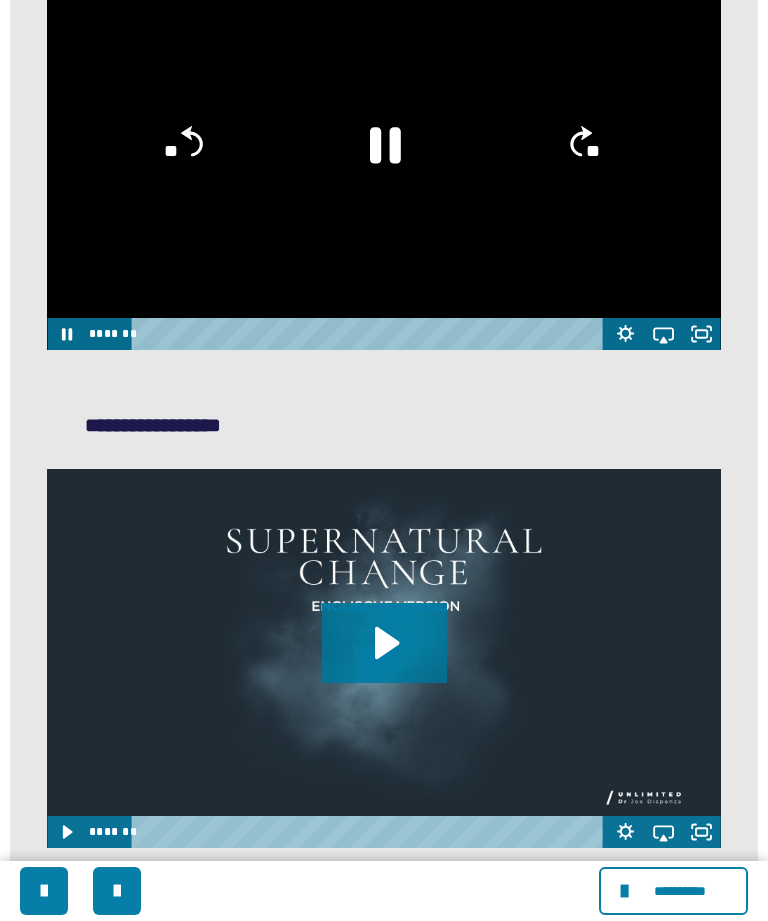 click 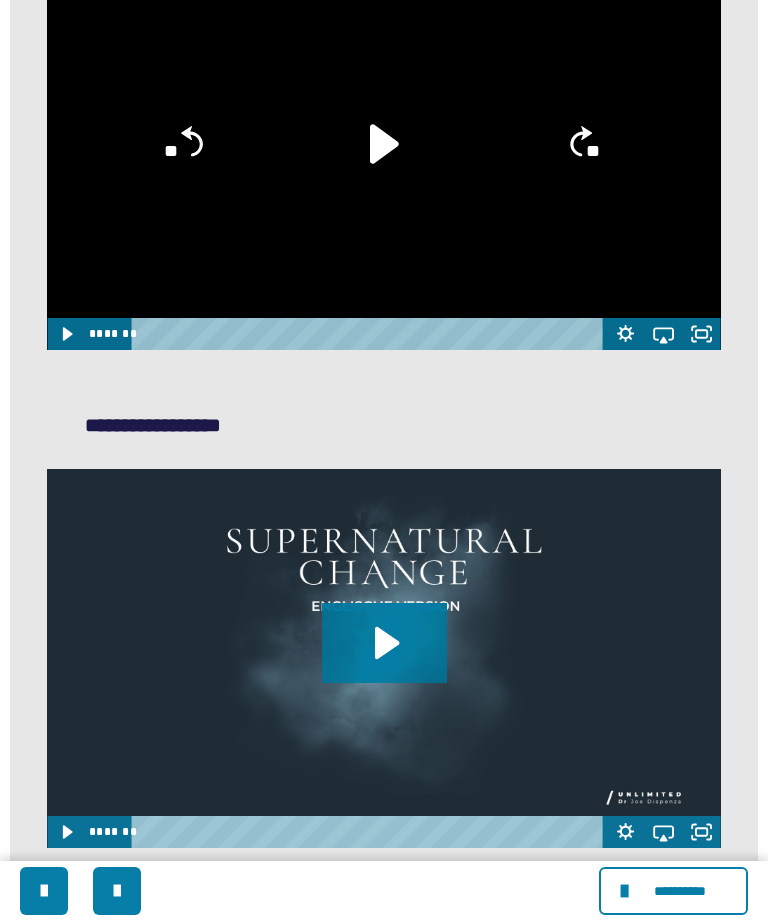 click at bounding box center [383, 160] 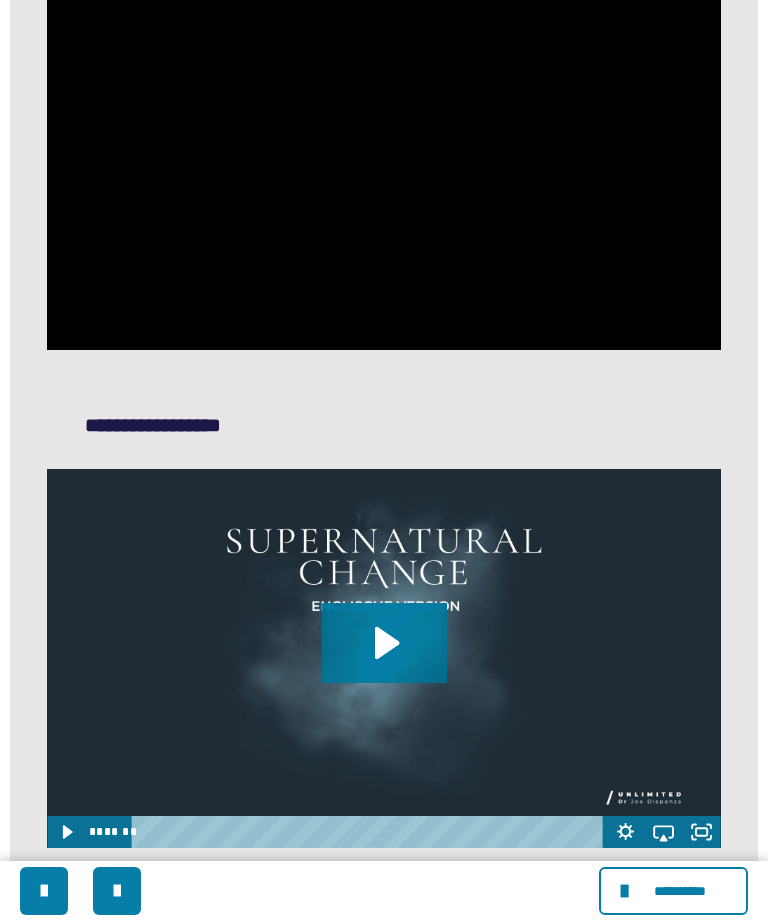 click at bounding box center (383, 160) 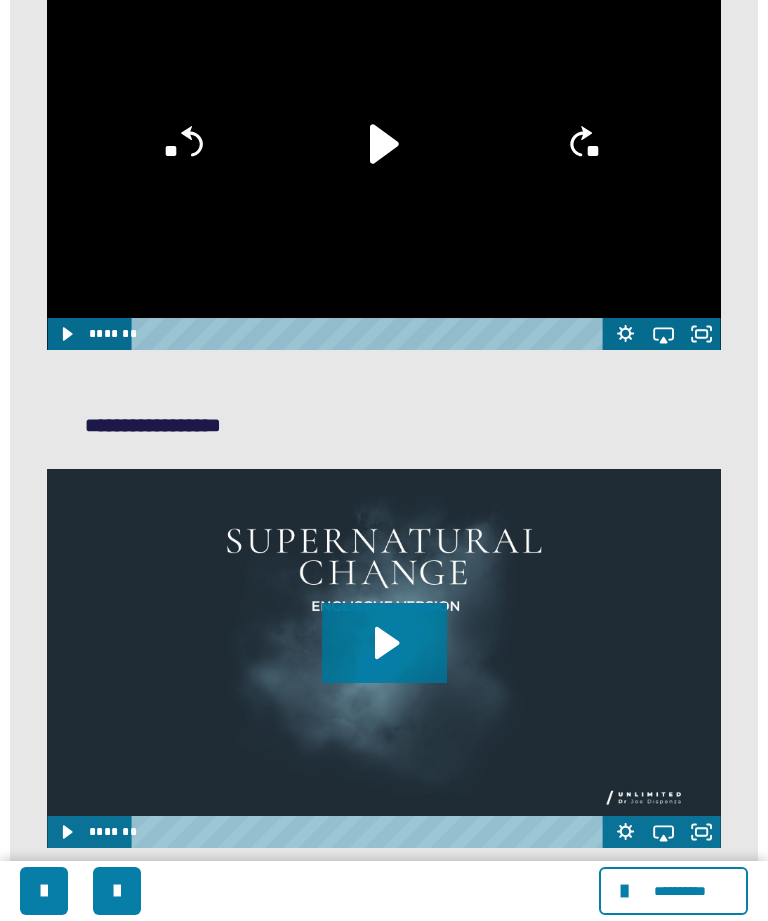click 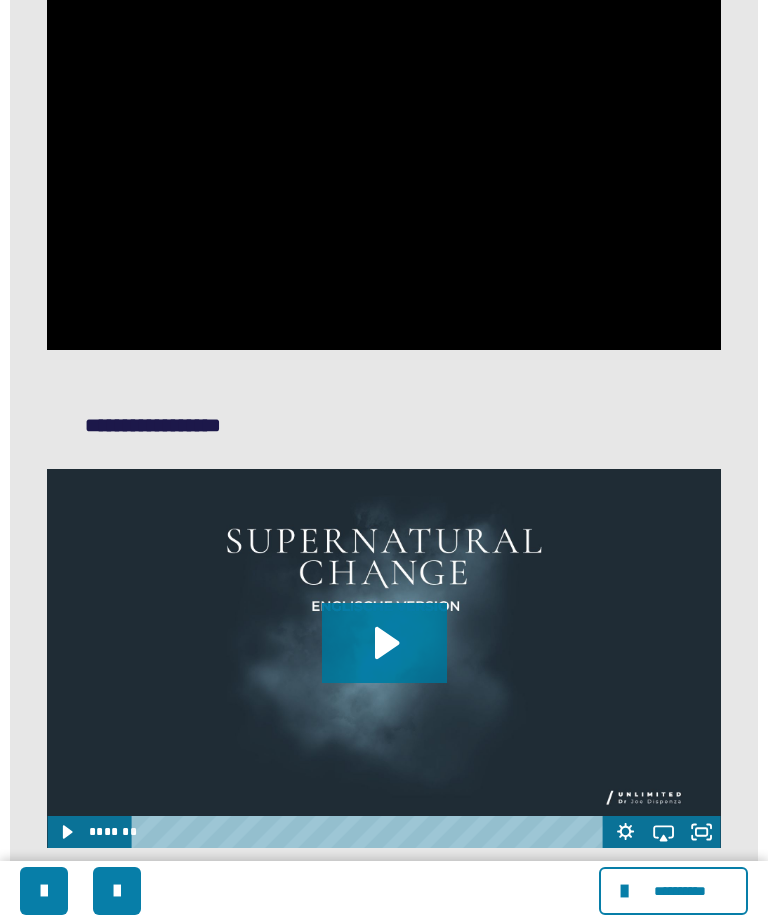 click at bounding box center [383, 160] 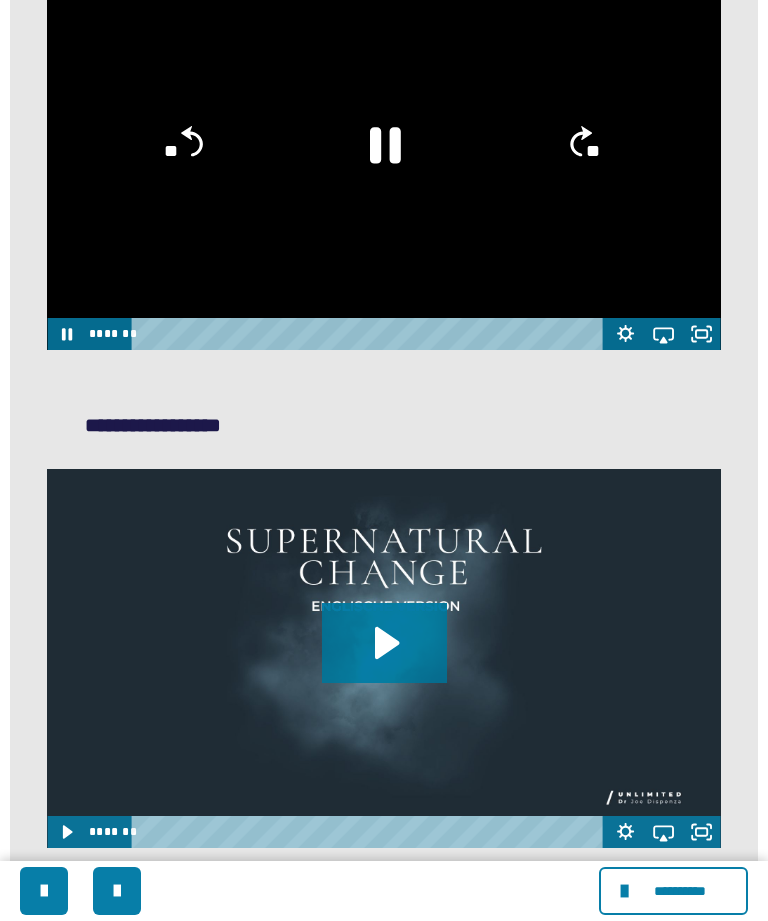click 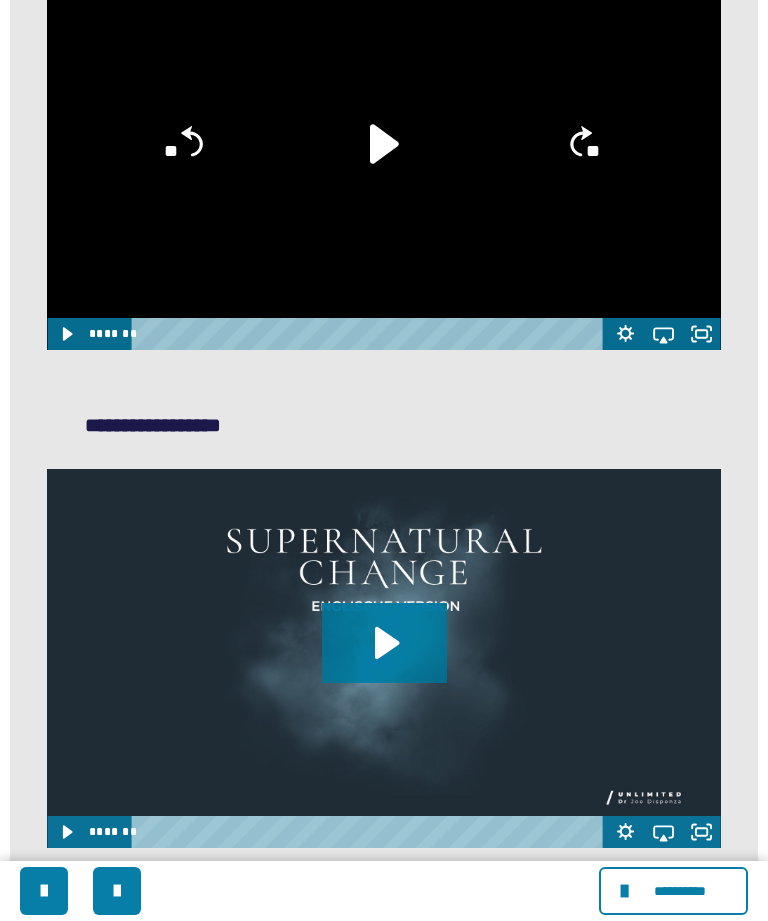 click at bounding box center [383, 160] 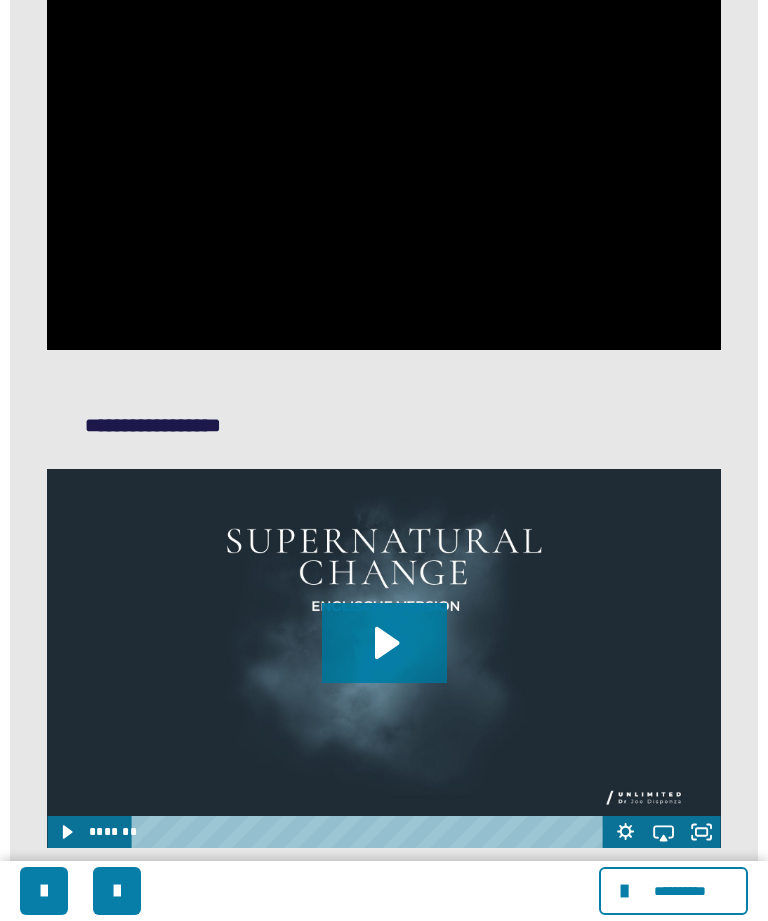click at bounding box center [383, 160] 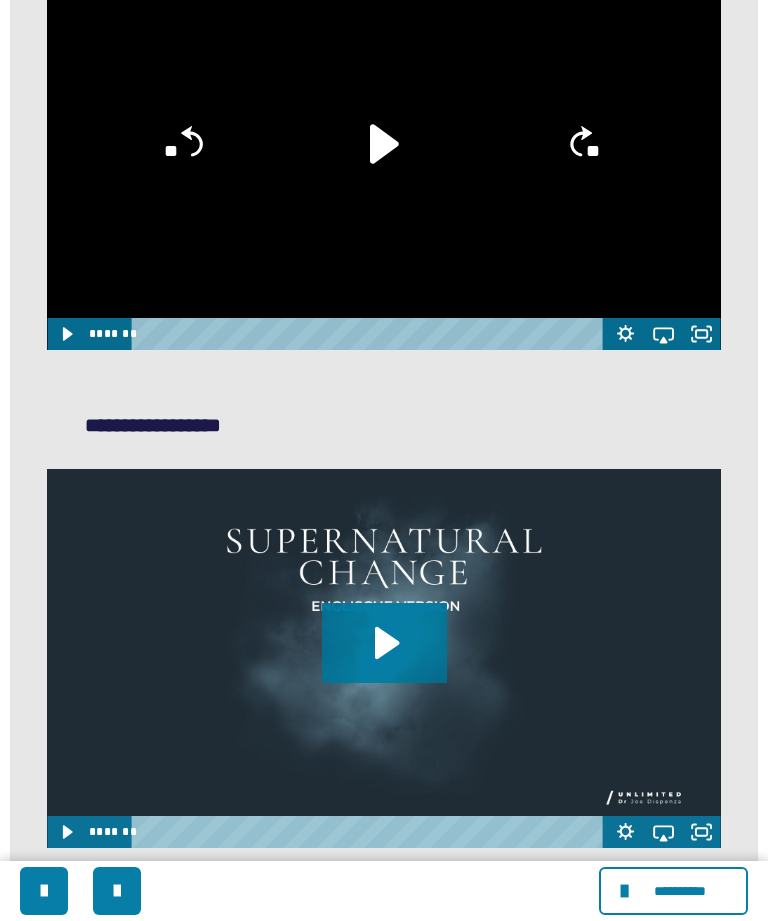 click 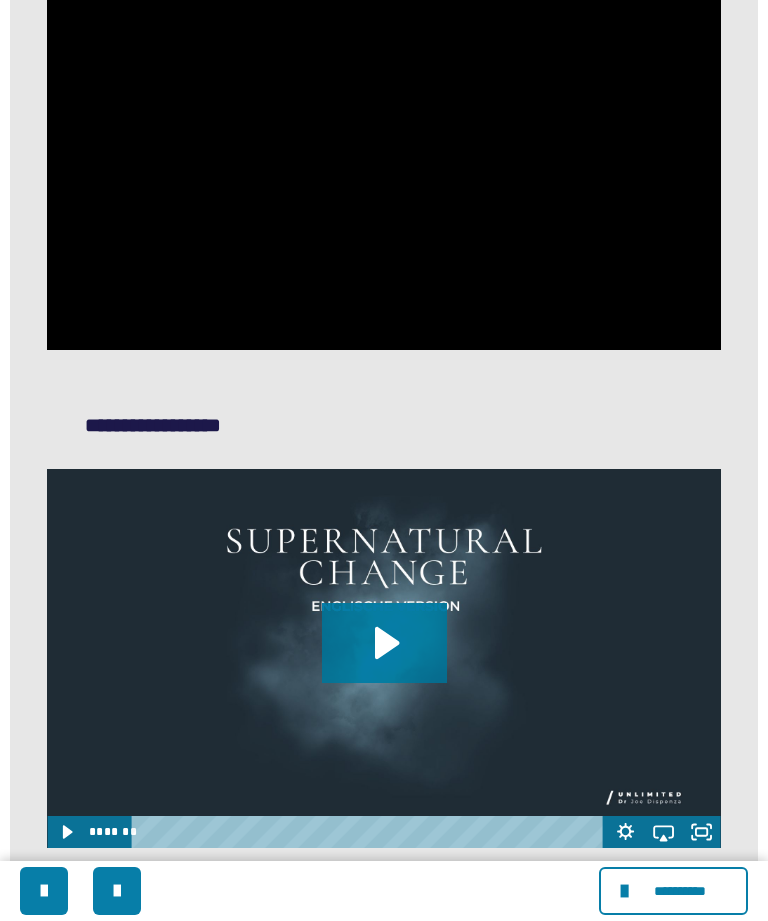 click at bounding box center (383, 160) 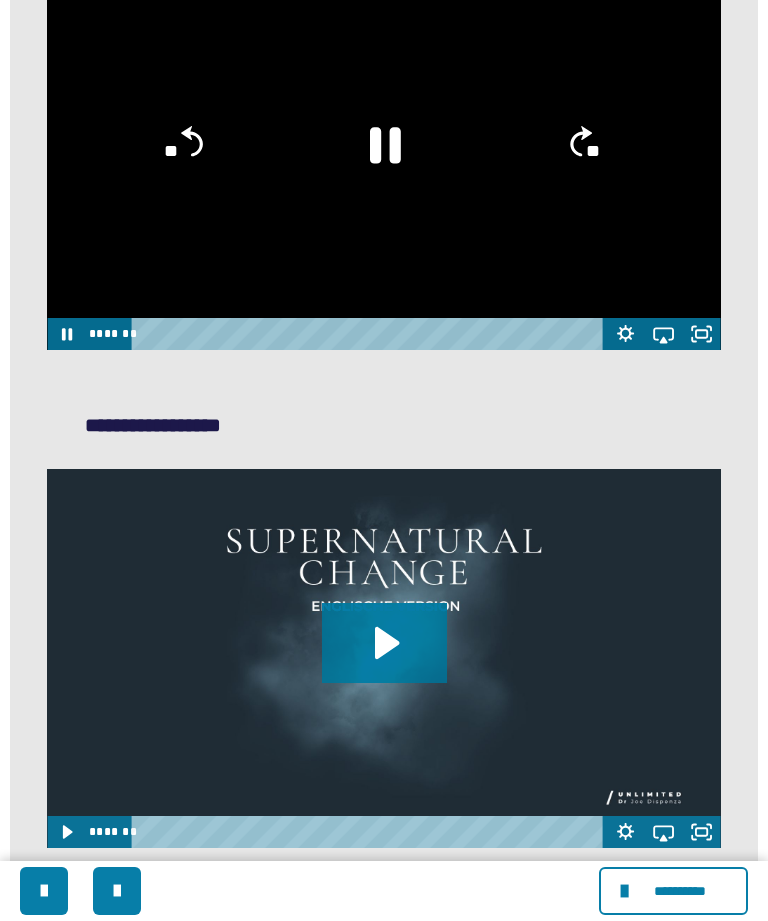 click 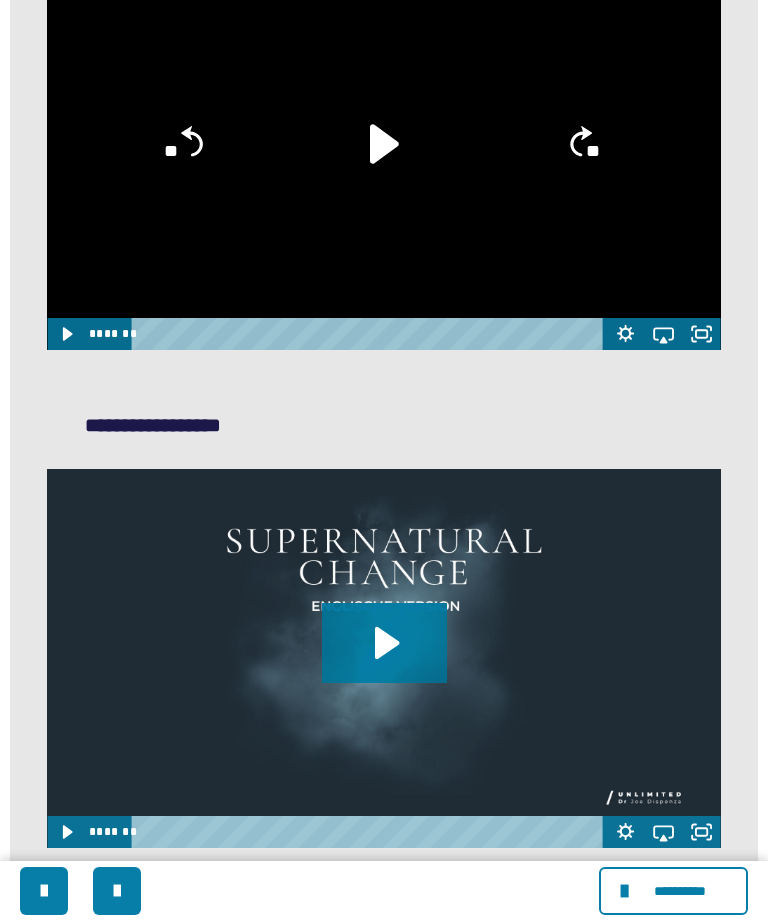 click at bounding box center [383, 160] 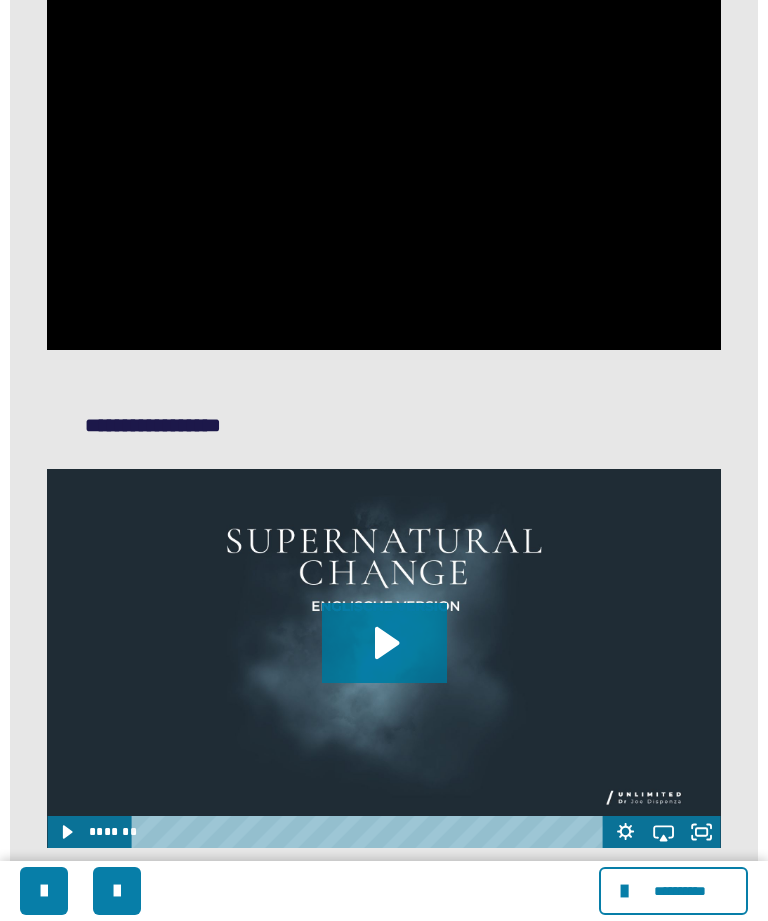 click at bounding box center [383, 160] 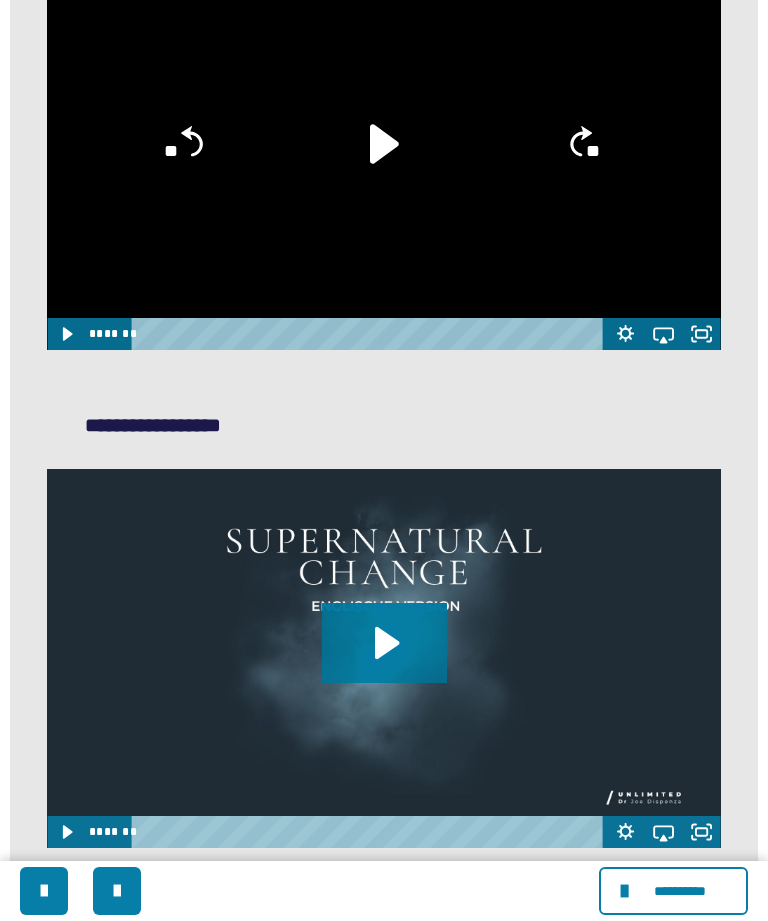 click 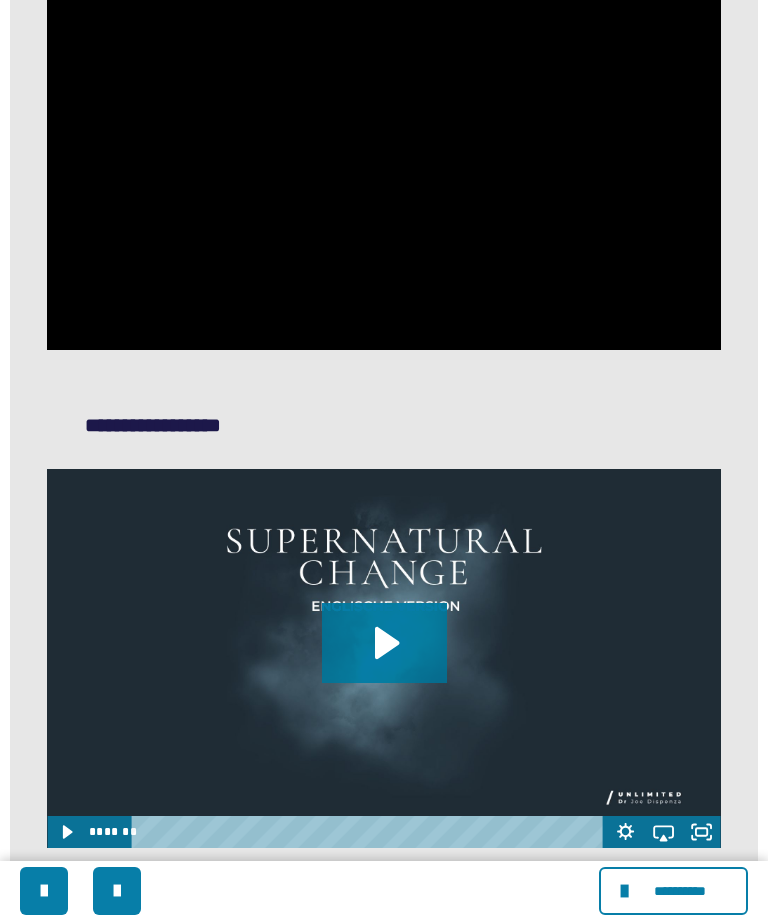 click at bounding box center (383, 160) 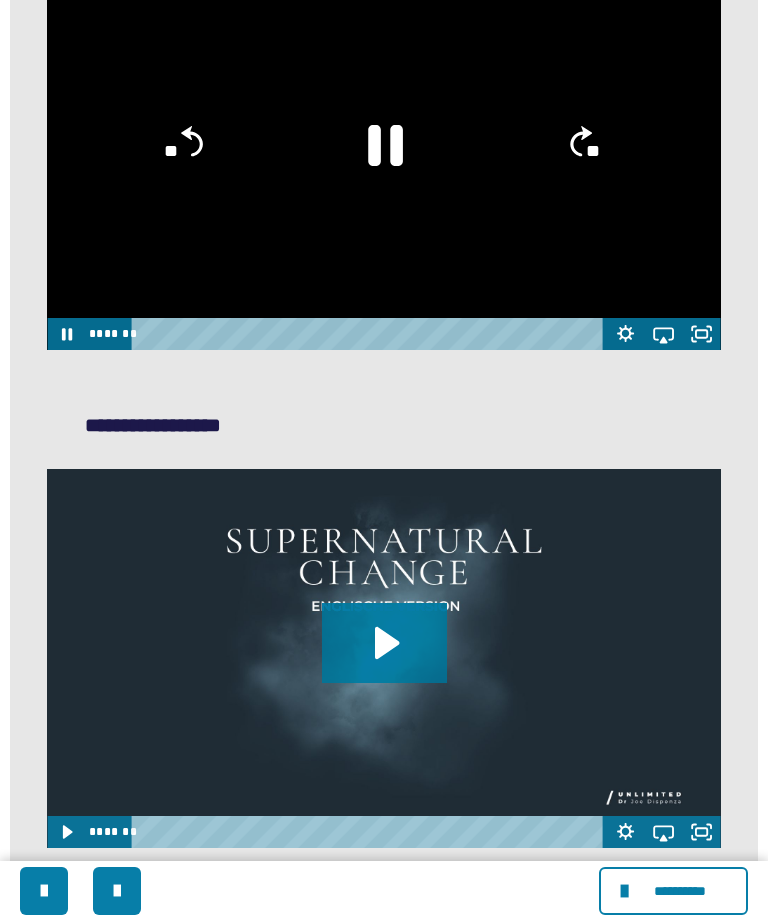 click 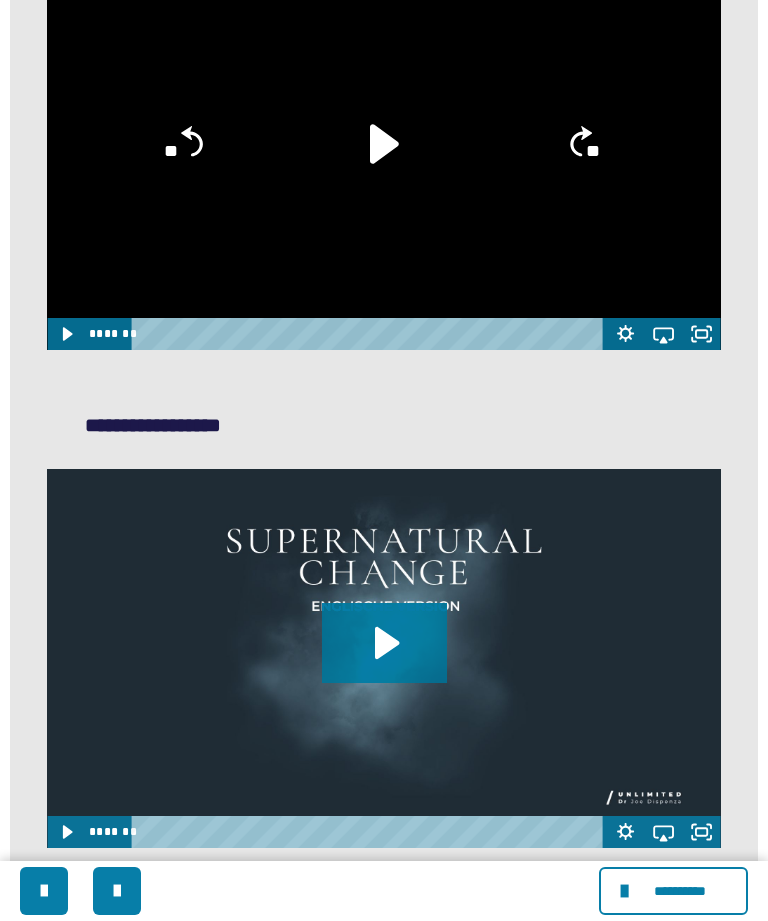 click on "**********" at bounding box center (384, -74) 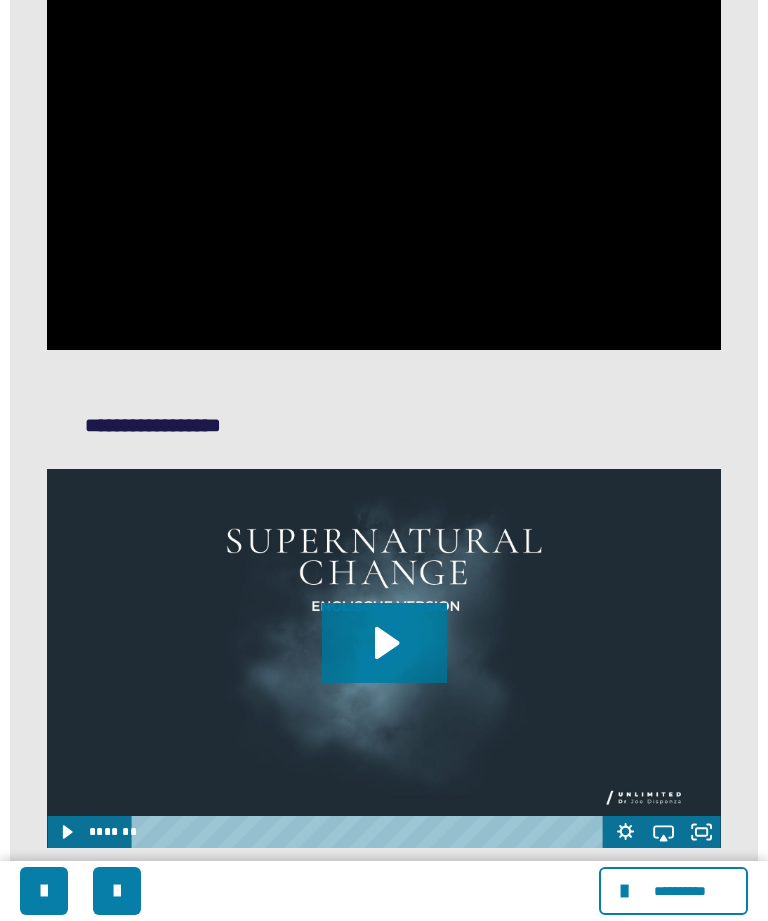 scroll, scrollTop: 1556, scrollLeft: 0, axis: vertical 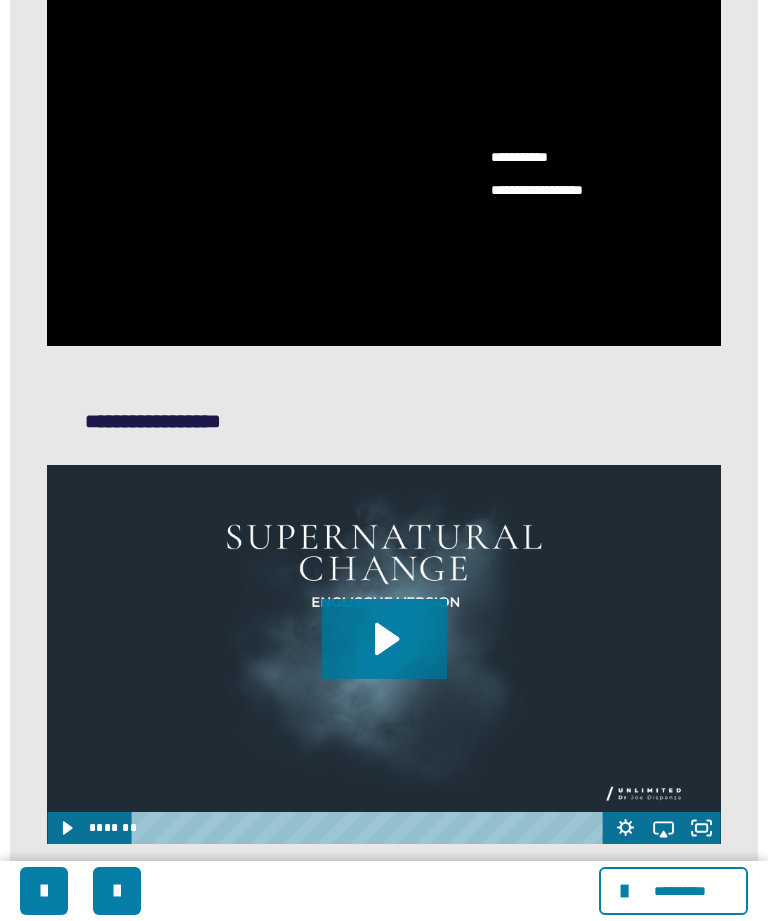 click at bounding box center [383, 156] 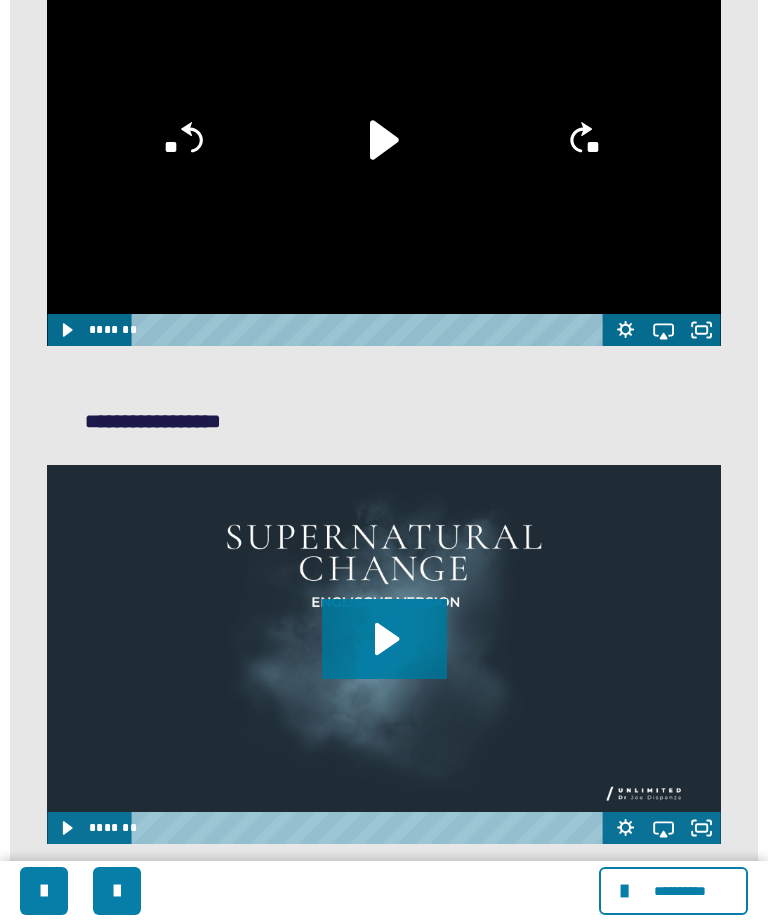 click at bounding box center (383, 156) 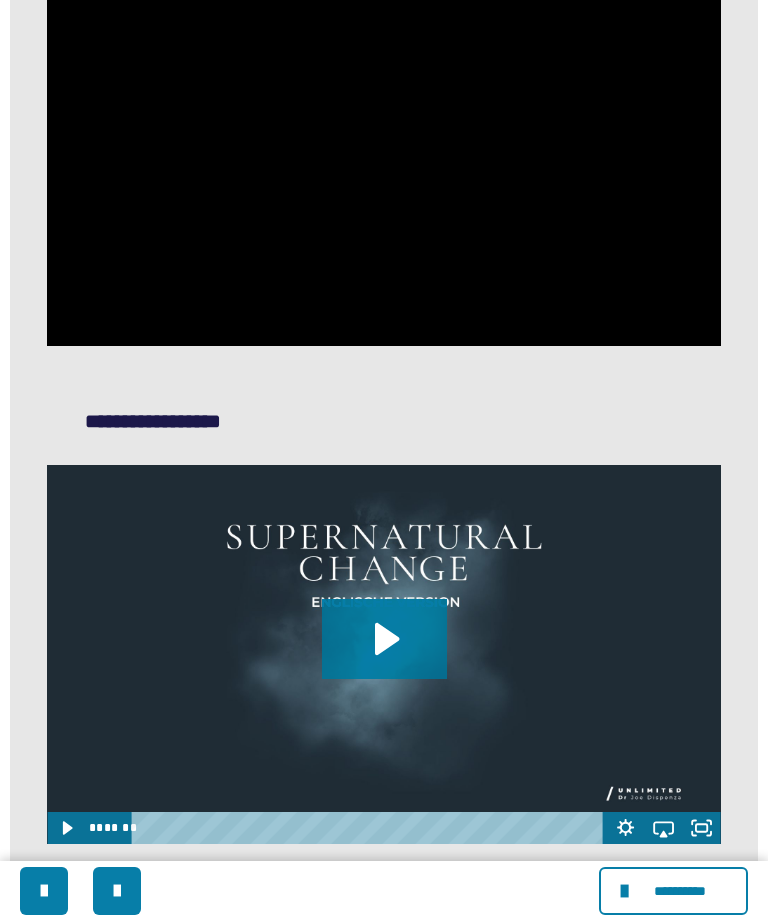 click at bounding box center (383, 156) 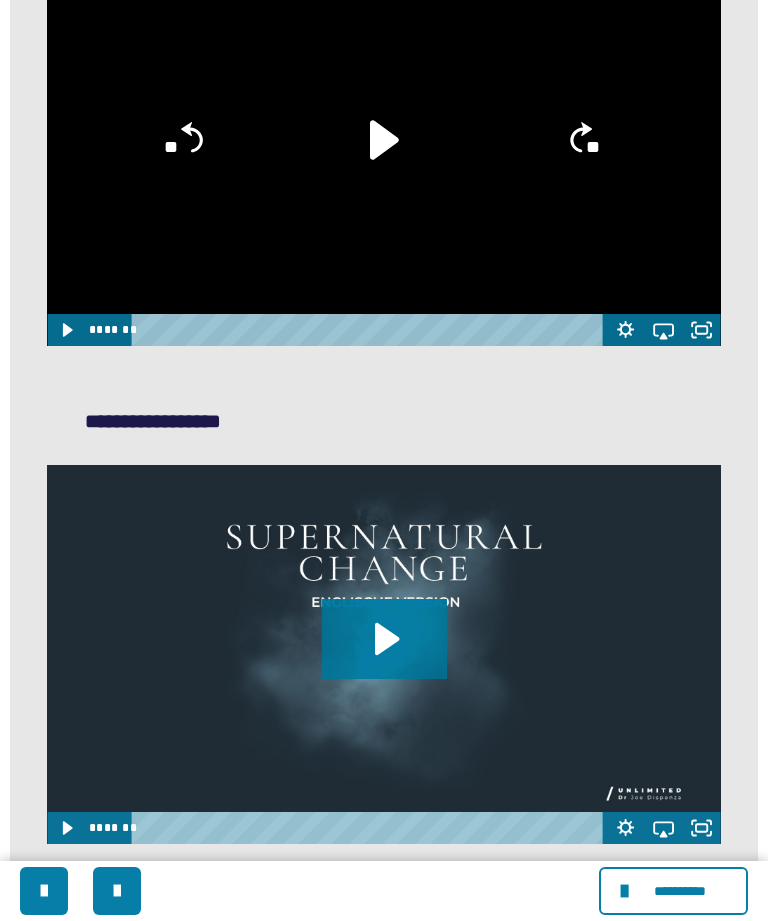 click 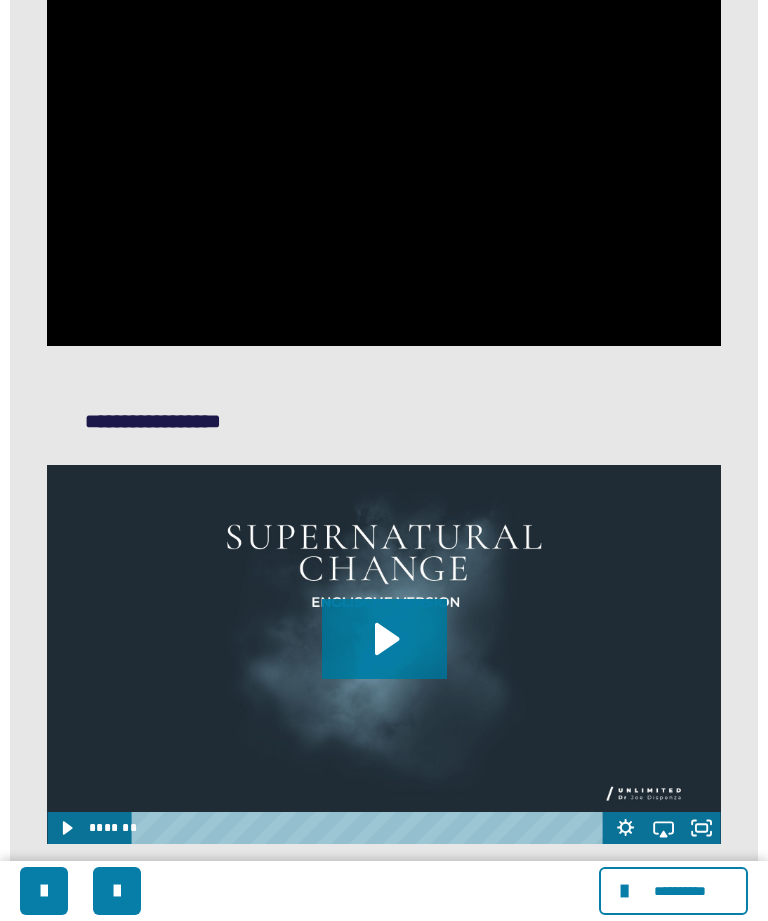 click at bounding box center (383, 156) 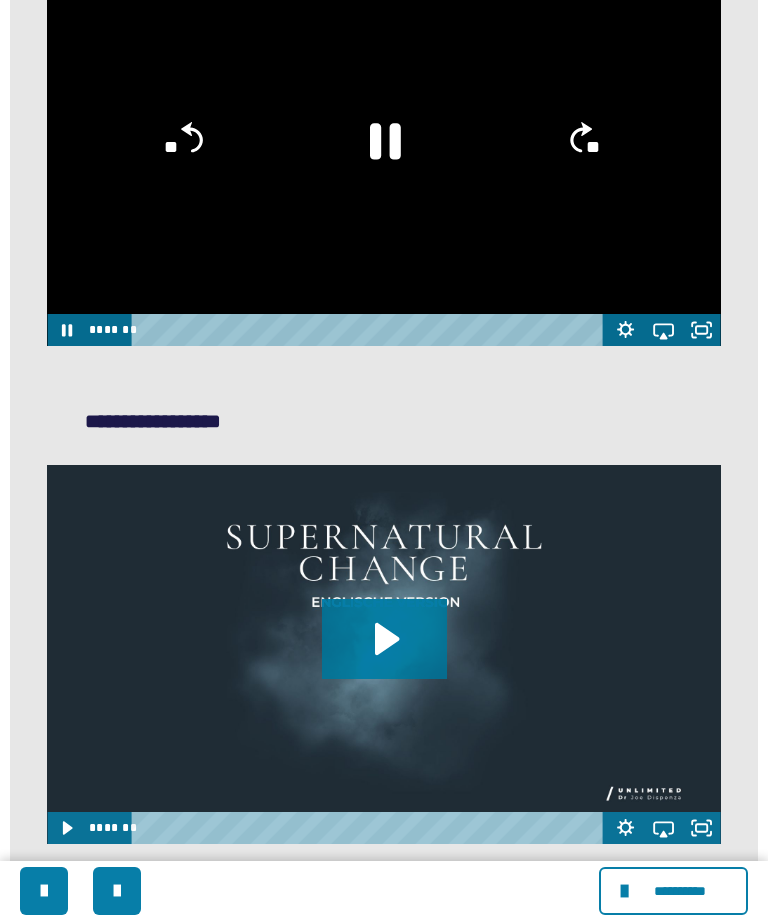 click 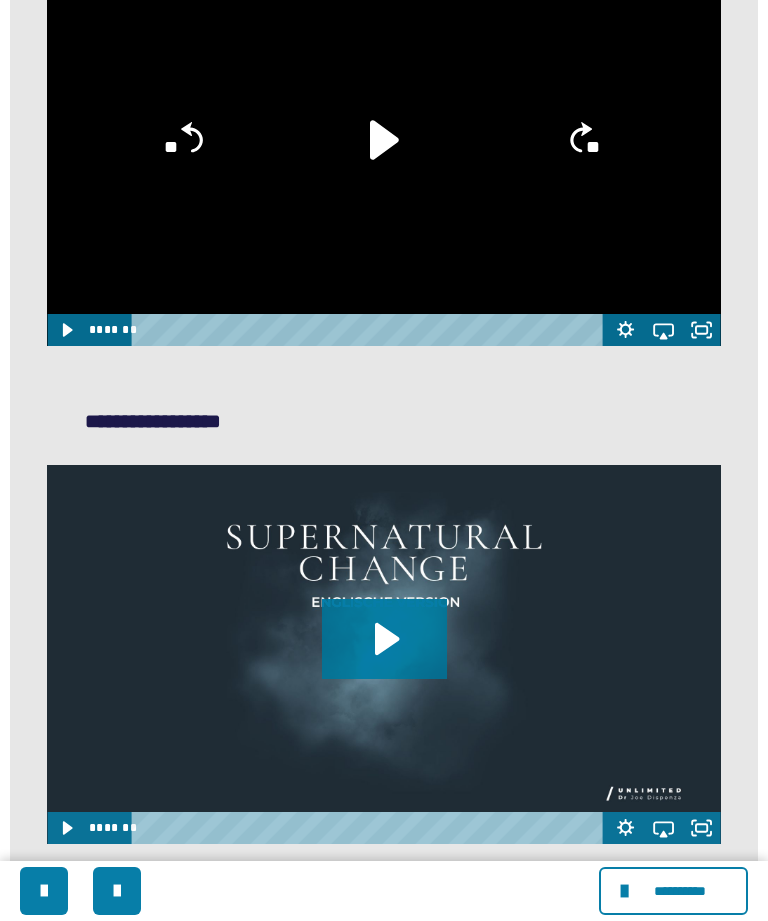 click 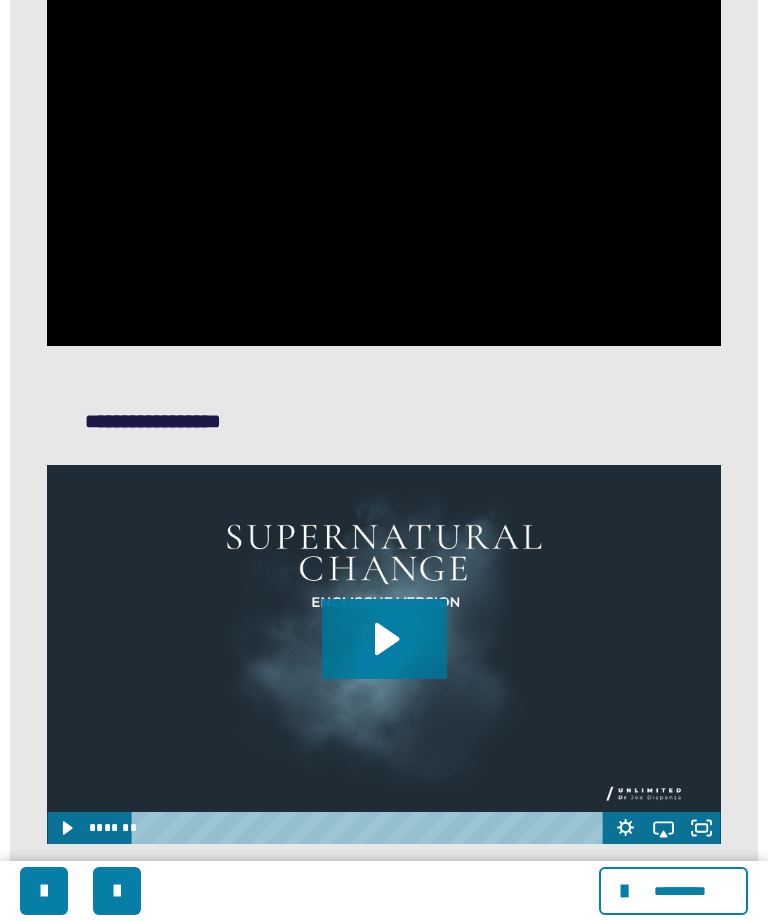 click at bounding box center [383, 156] 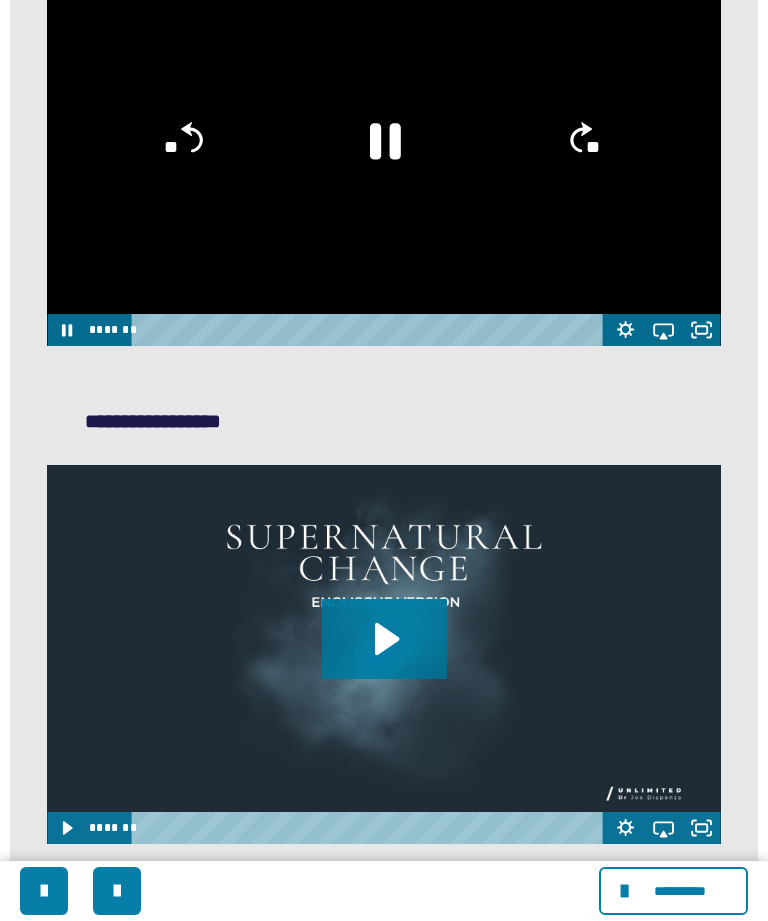 click at bounding box center [383, 156] 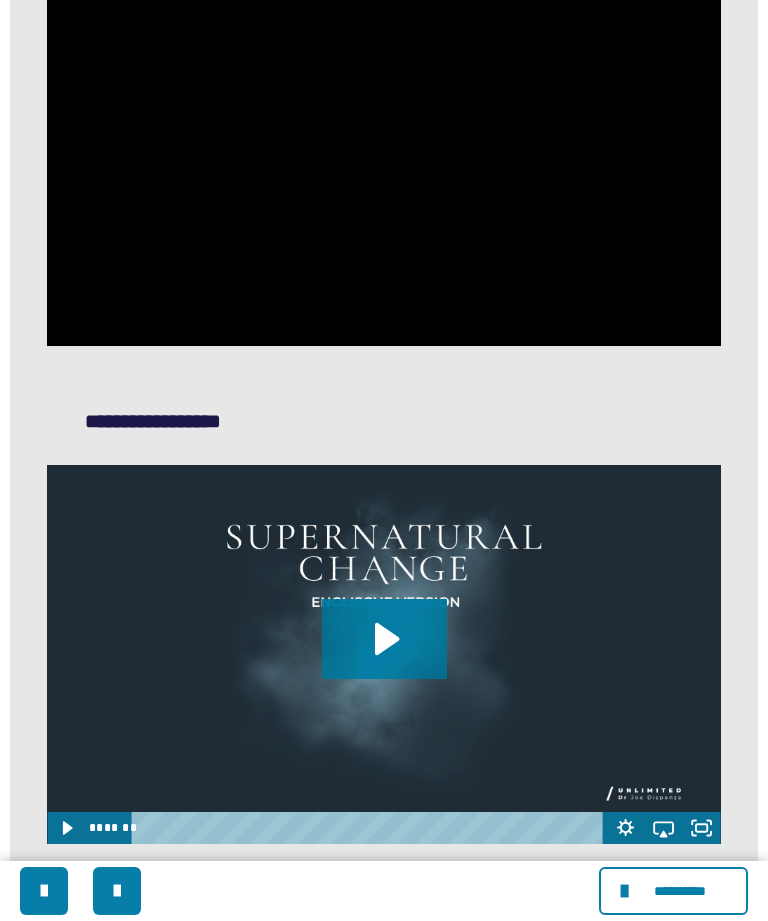 click at bounding box center [383, 156] 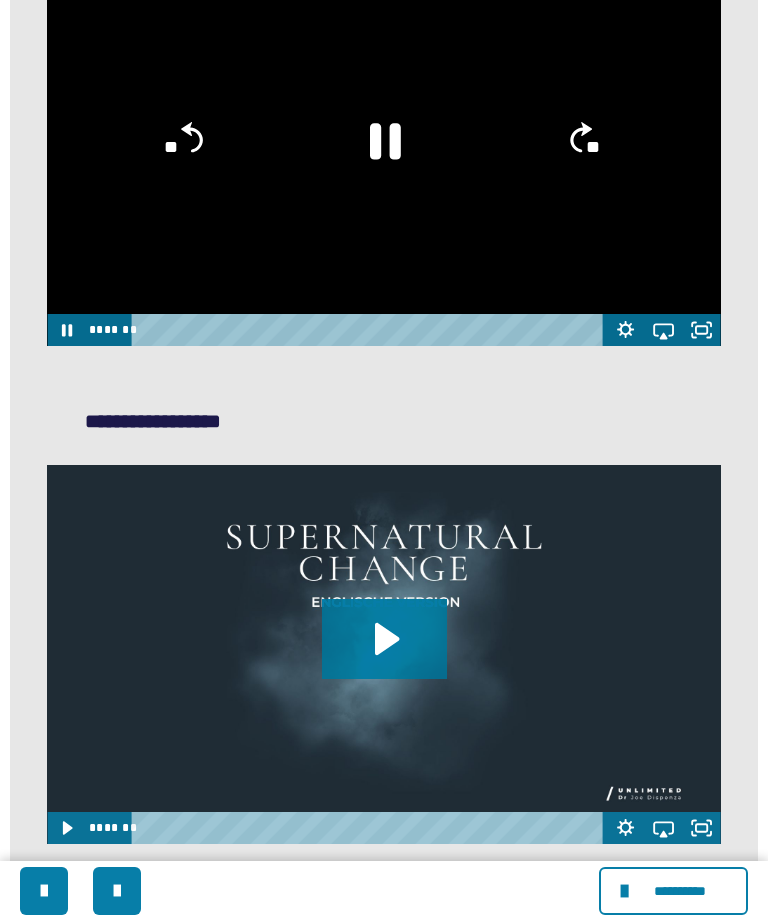 click 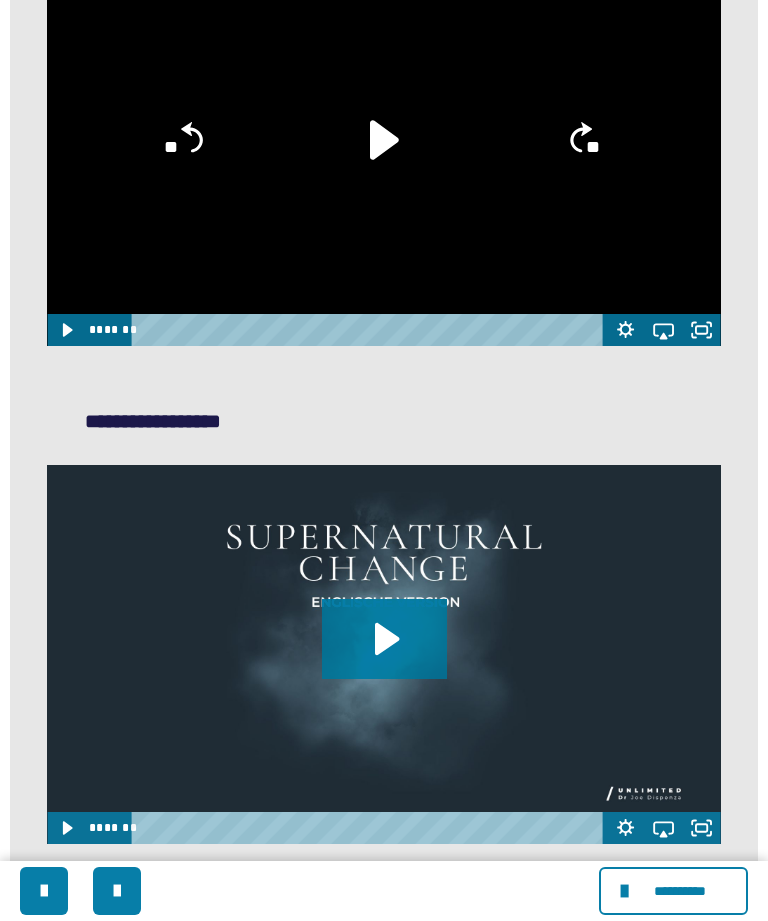 click at bounding box center (383, 156) 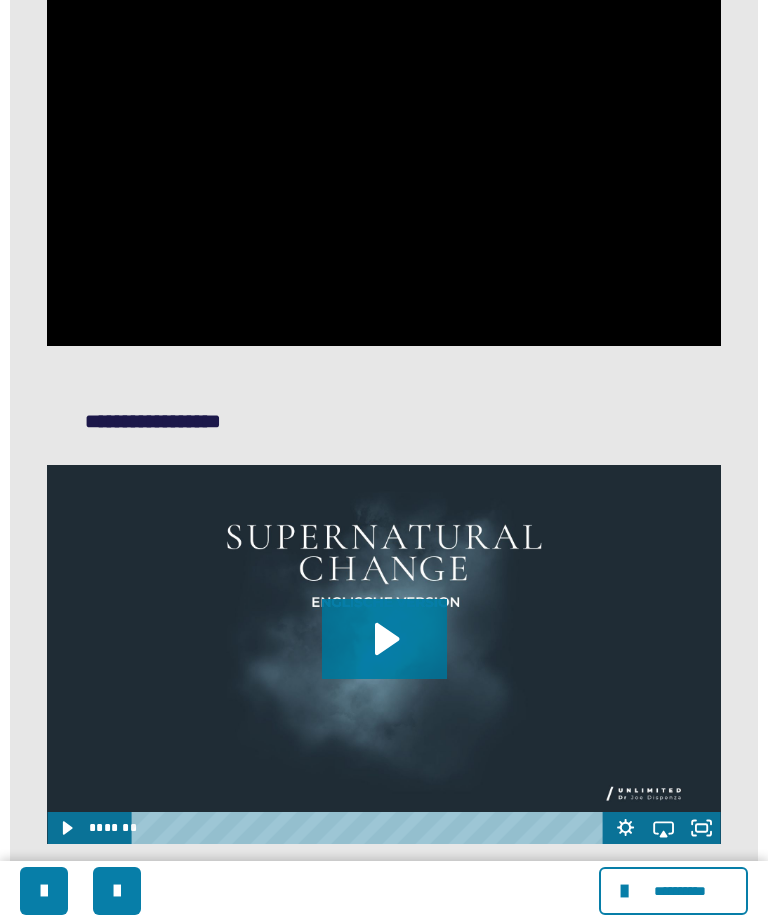 click at bounding box center [383, 156] 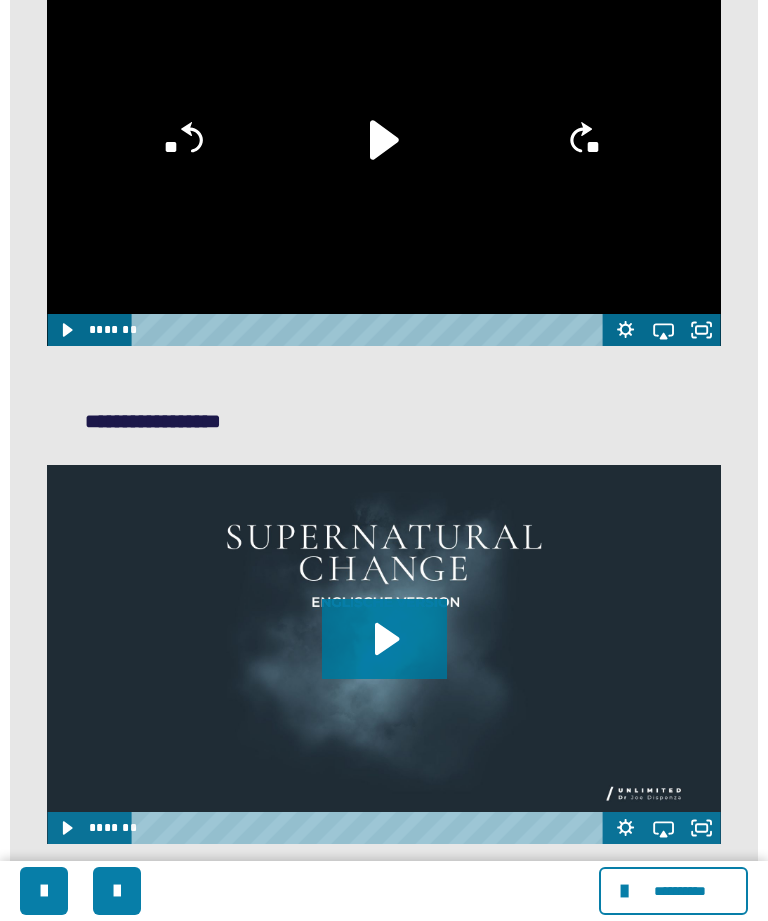 click 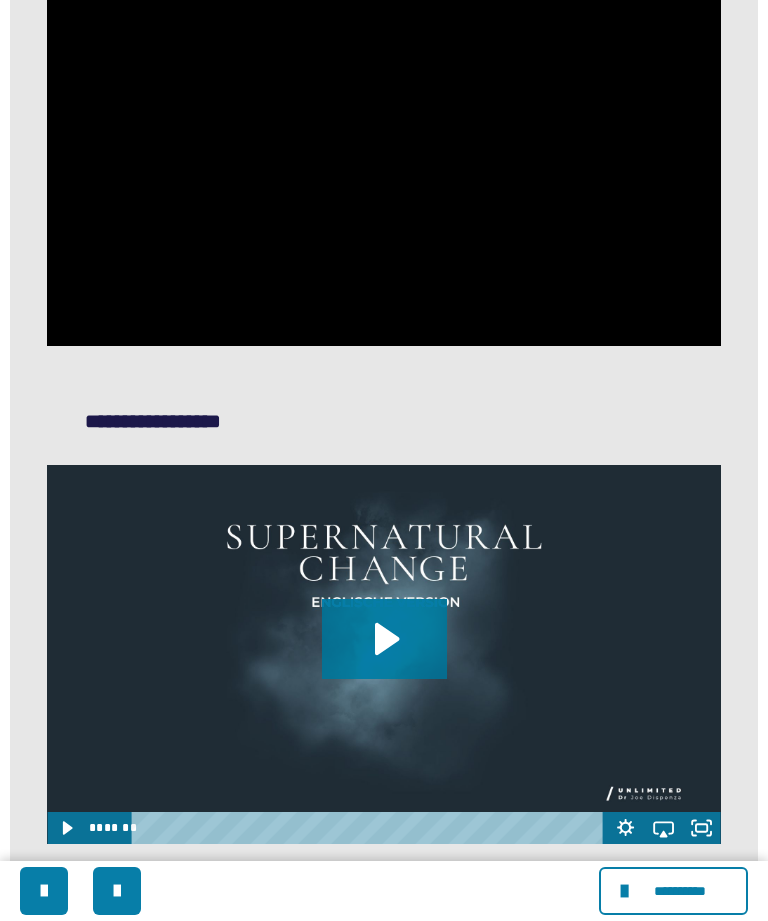 click at bounding box center [383, 156] 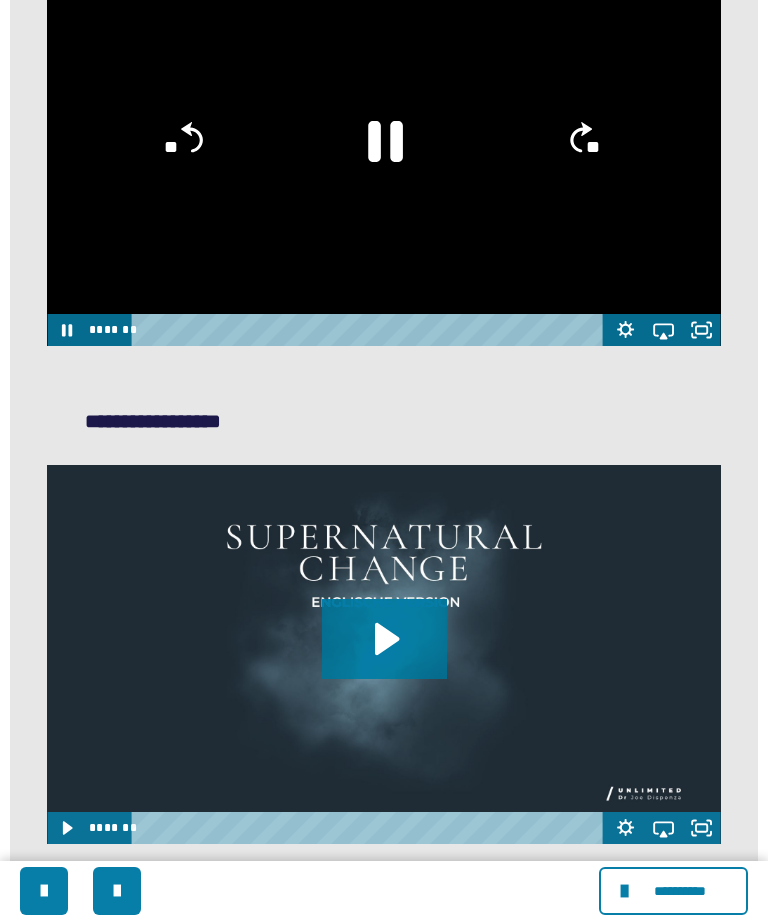 click 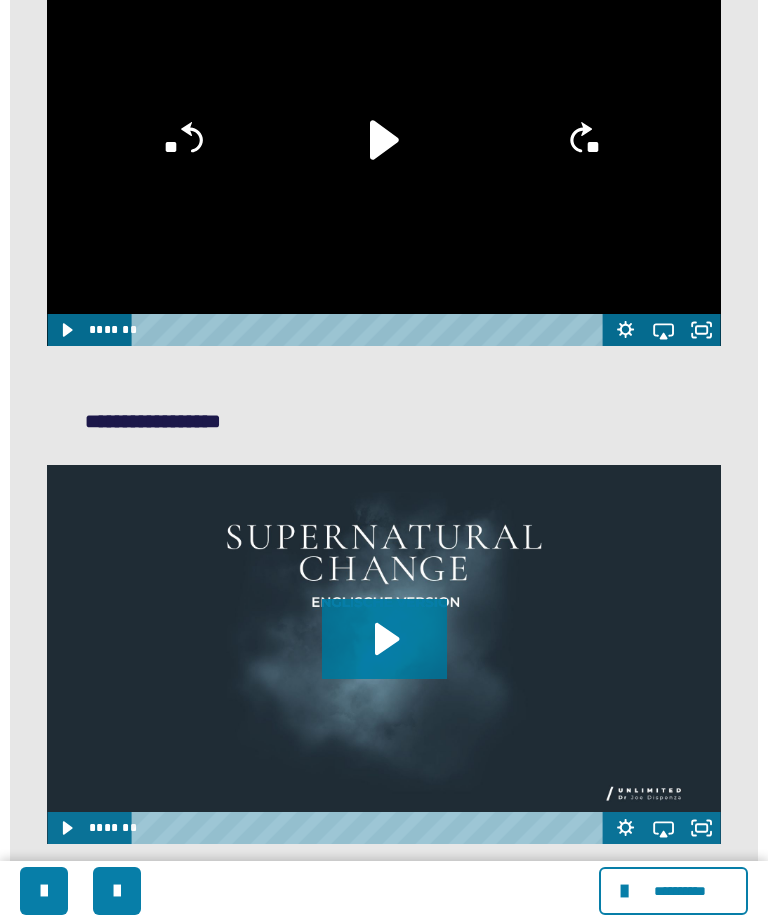 click at bounding box center (383, 156) 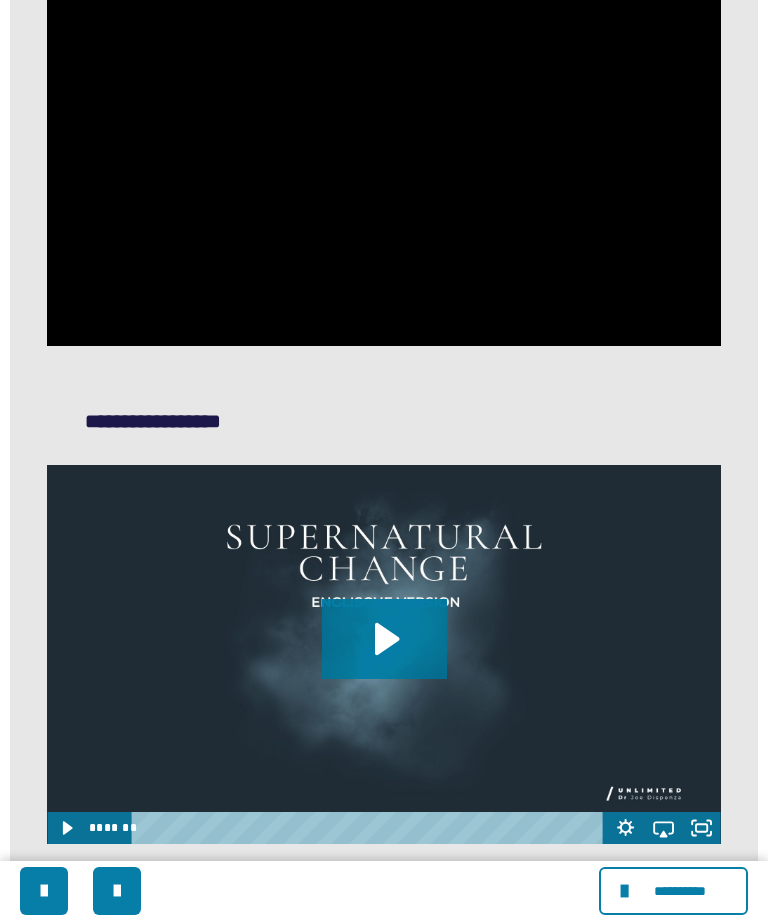 click on "**********" at bounding box center (383, -93) 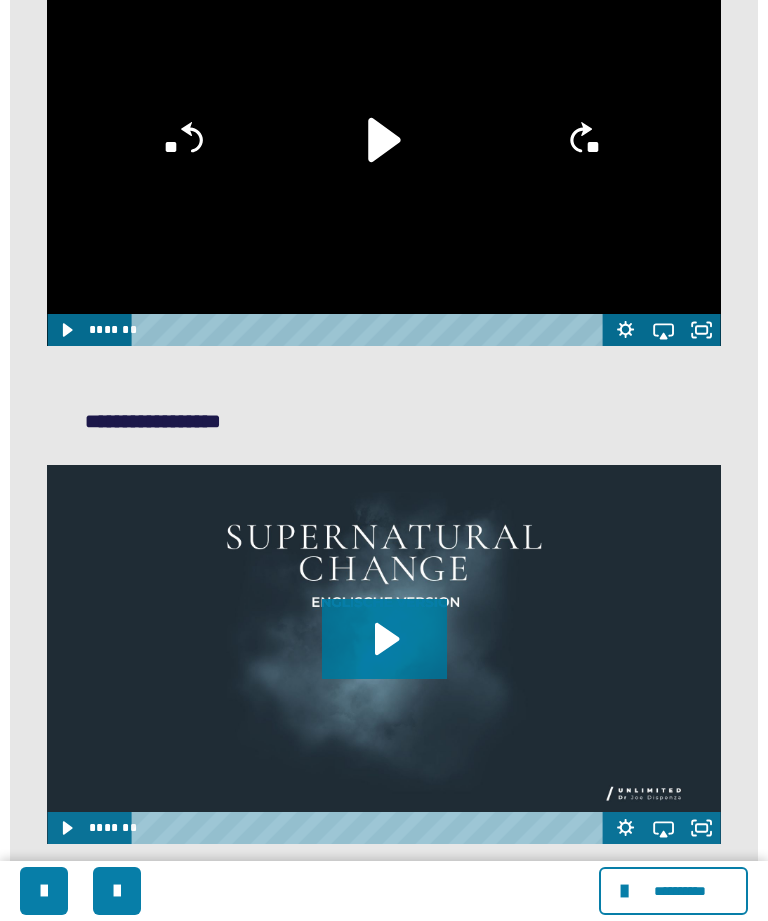 click 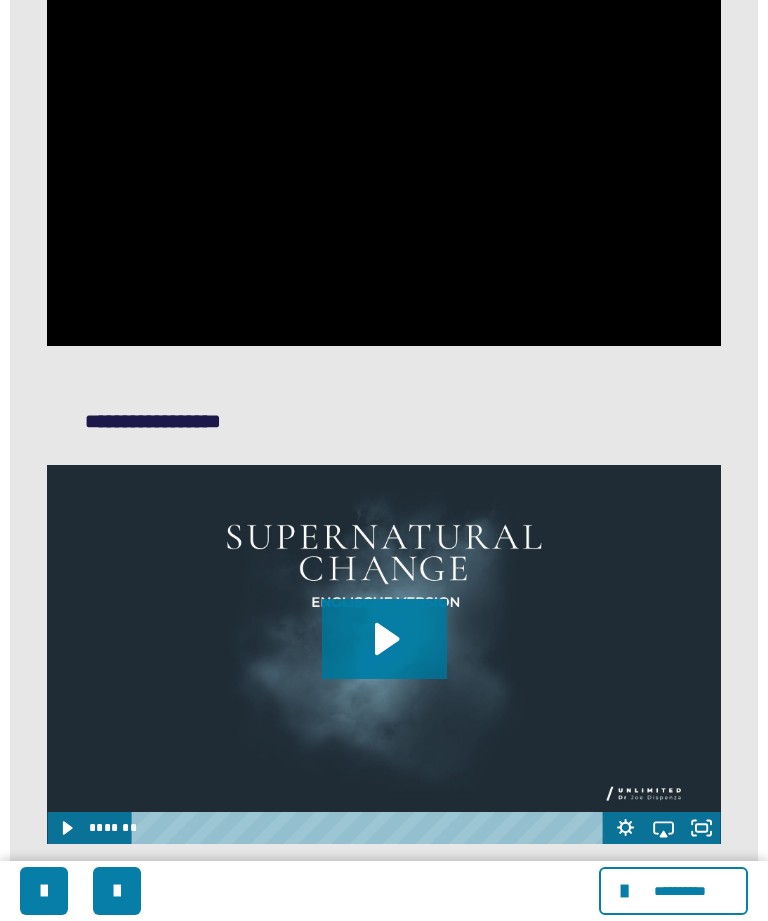 click at bounding box center [383, 156] 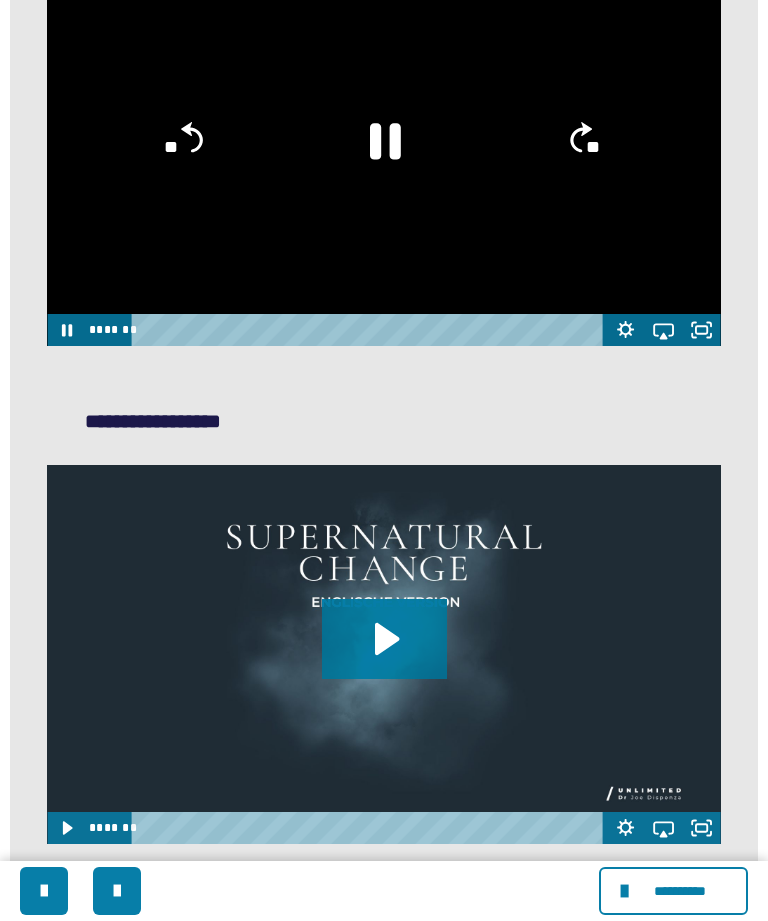 click 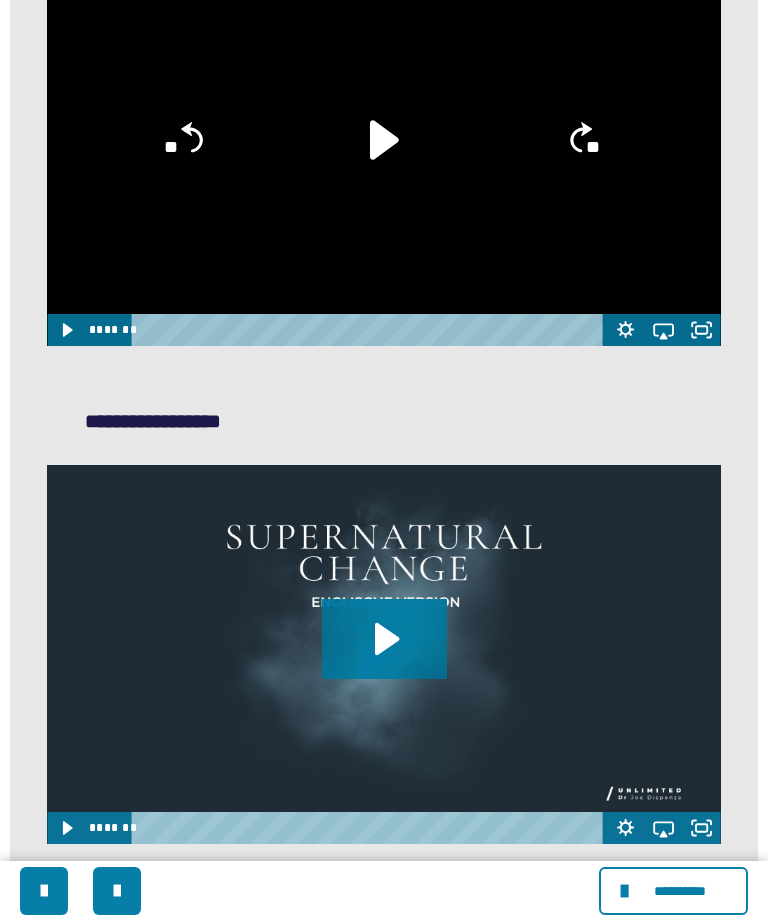 click at bounding box center [383, 156] 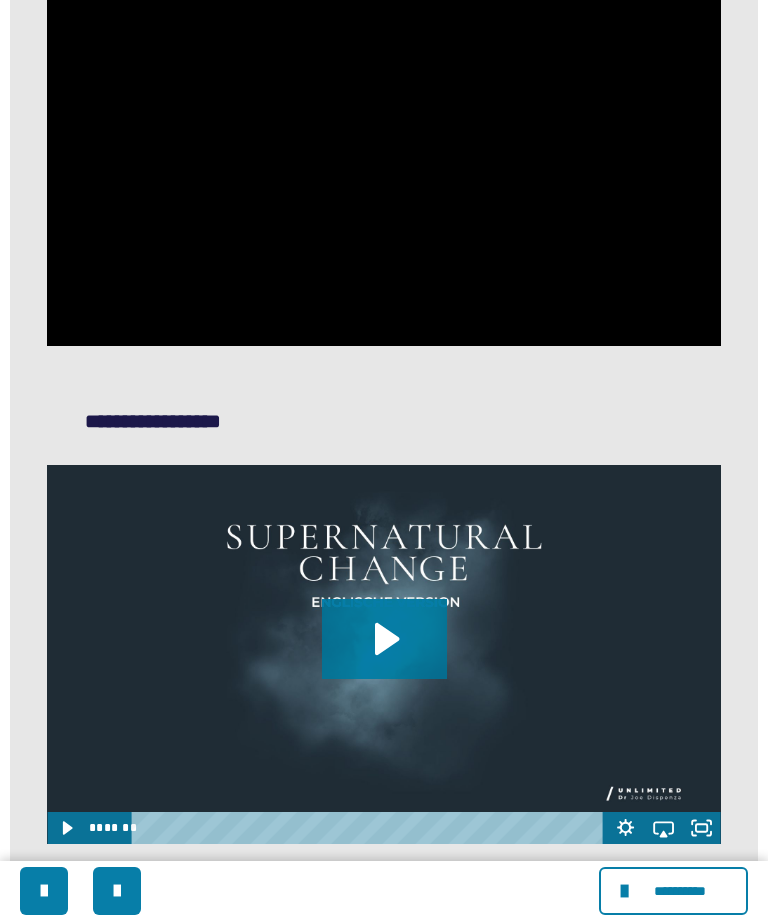 click at bounding box center (383, 156) 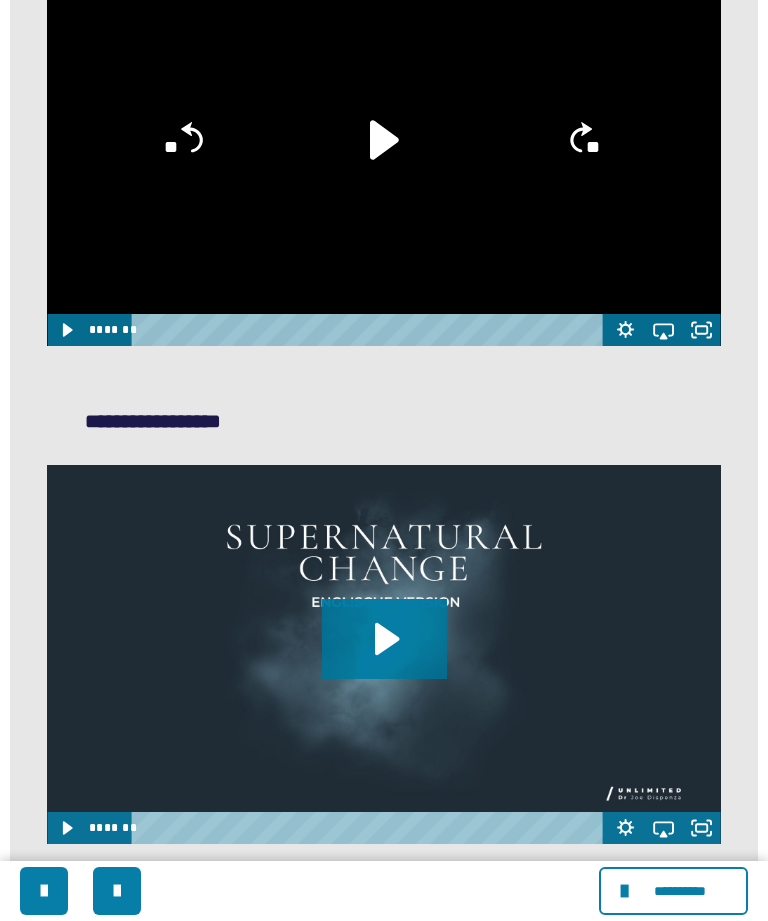 click 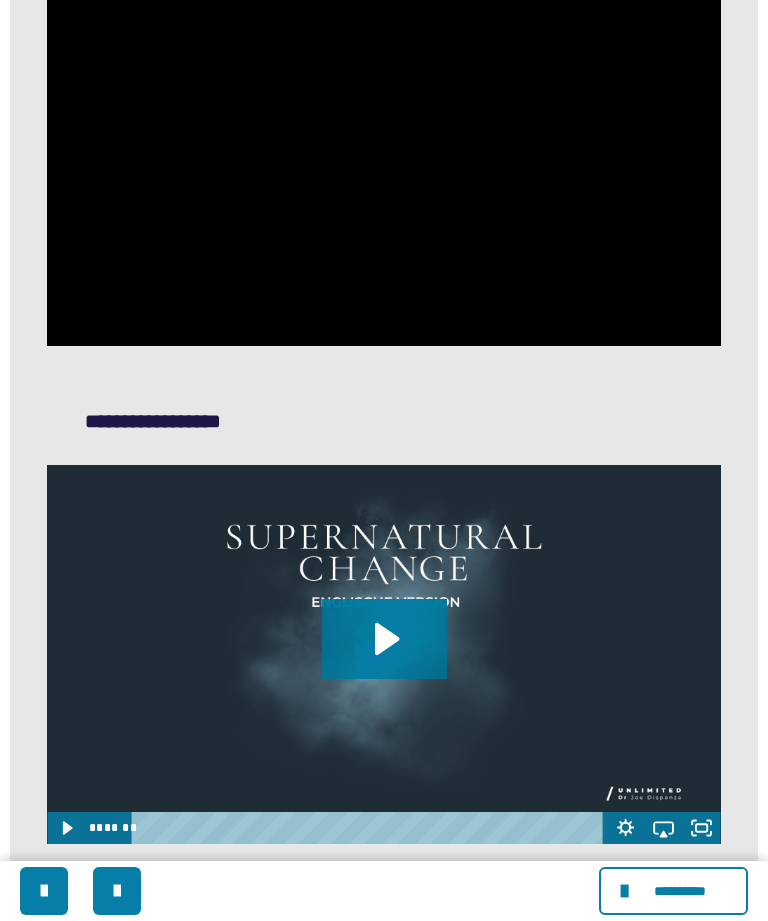 click at bounding box center [383, 156] 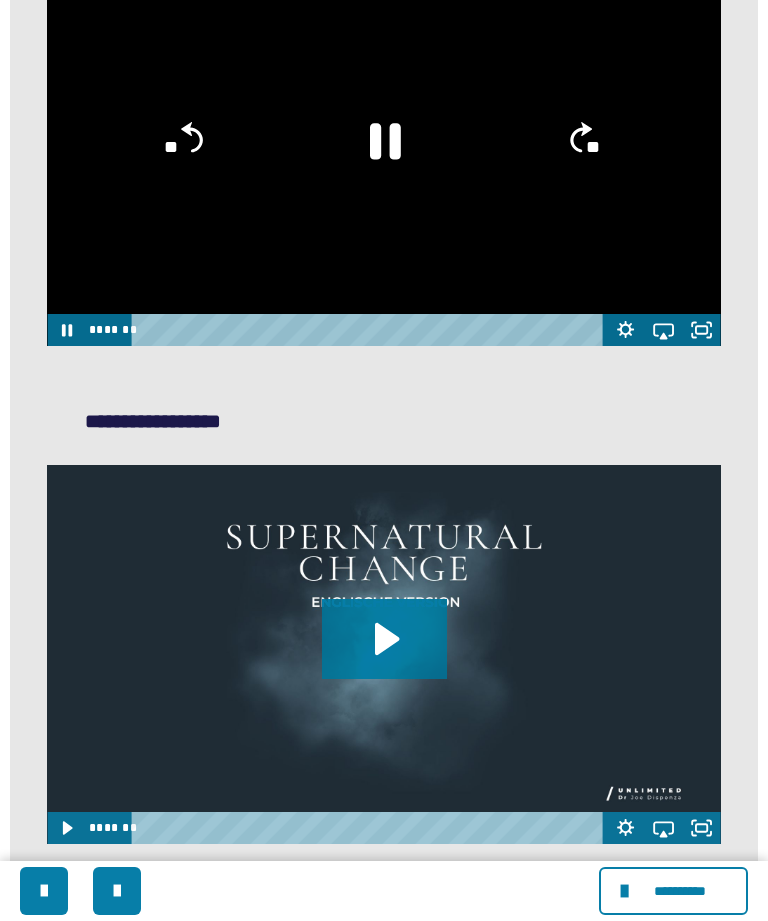 click 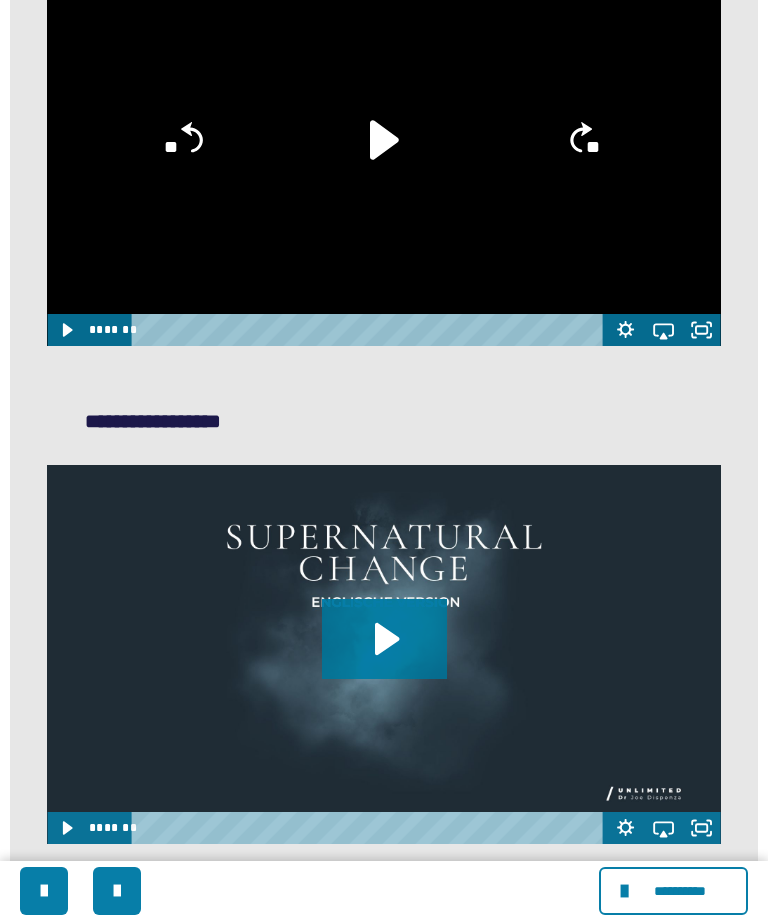click 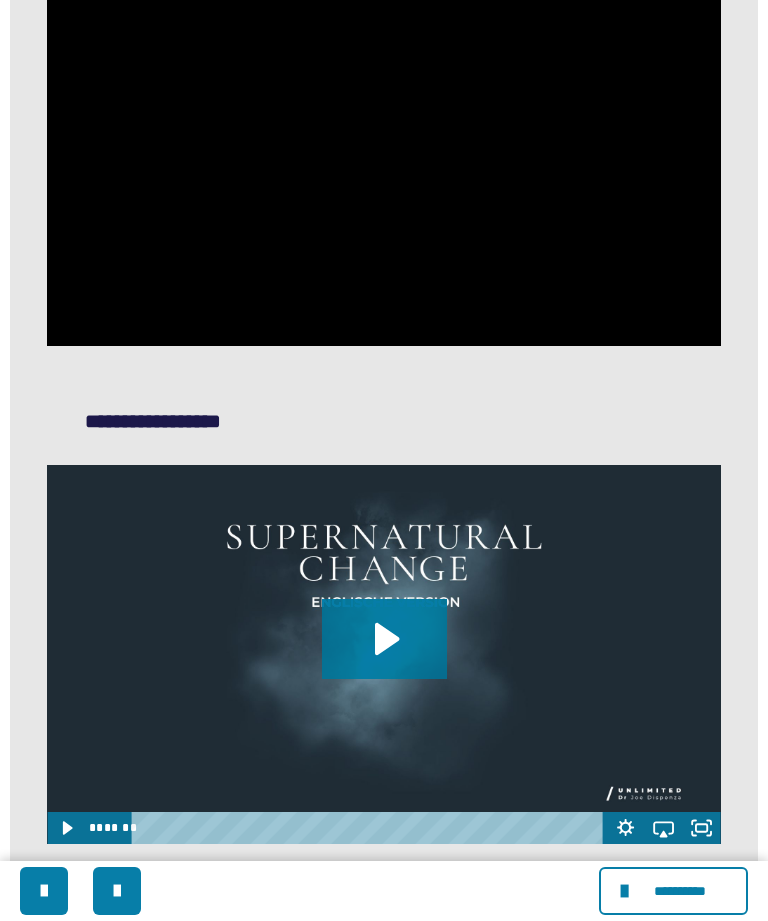 click at bounding box center (383, 156) 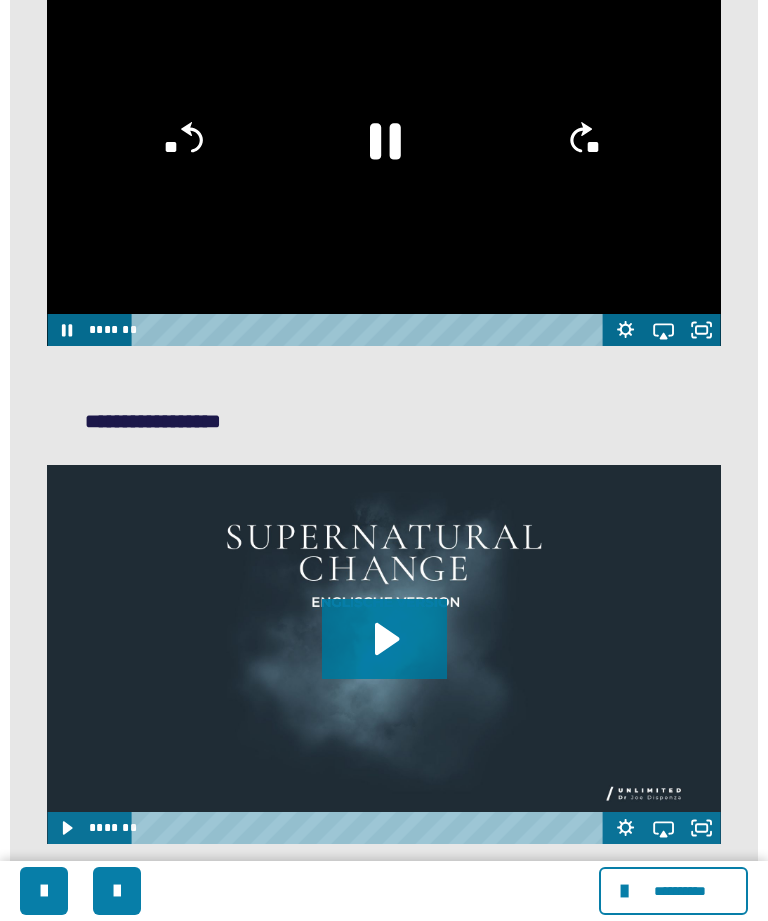 click 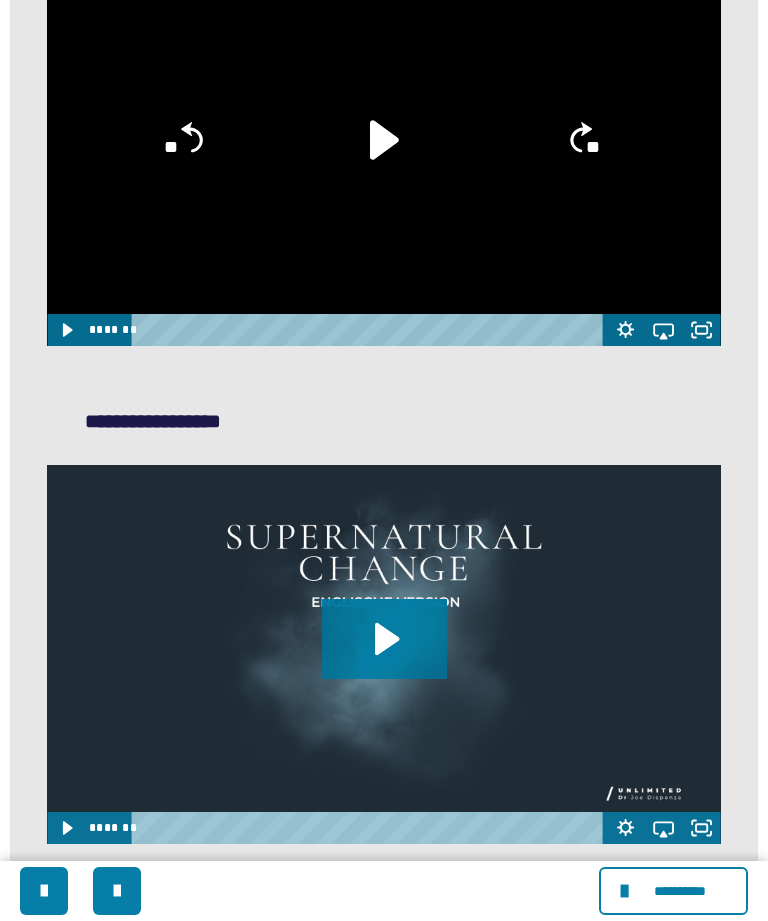 click on "**********" at bounding box center [384, -78] 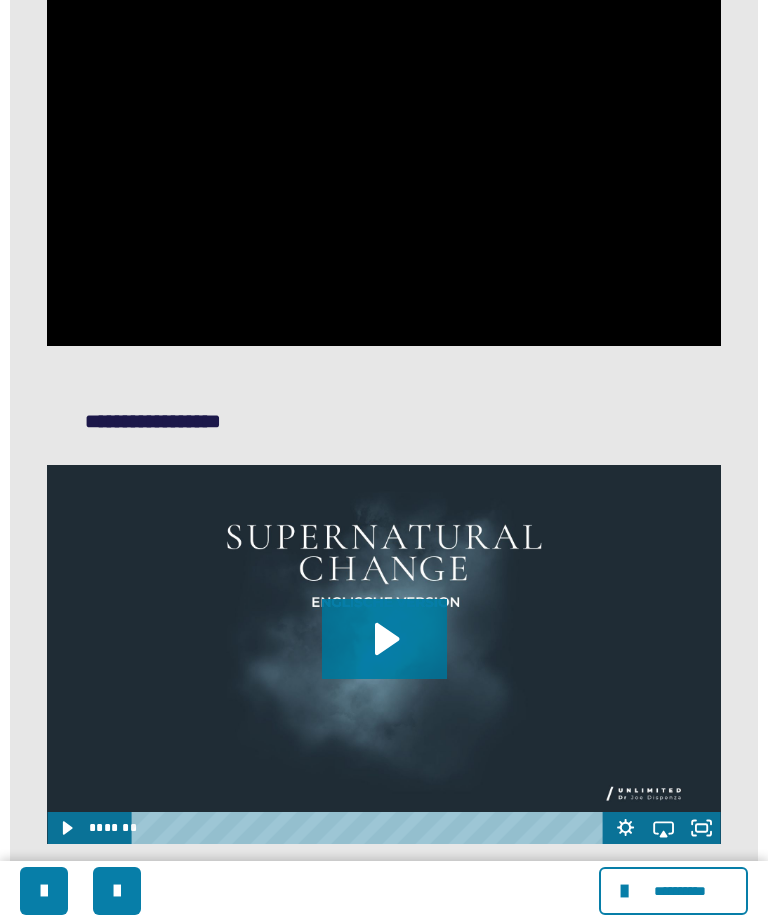 click at bounding box center [383, 156] 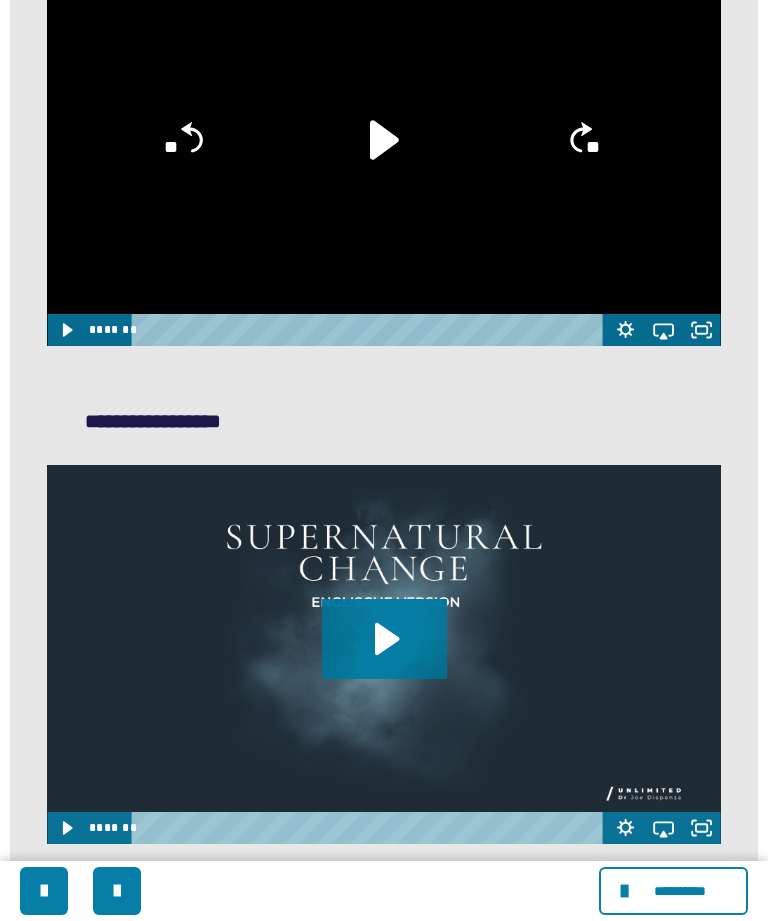 click 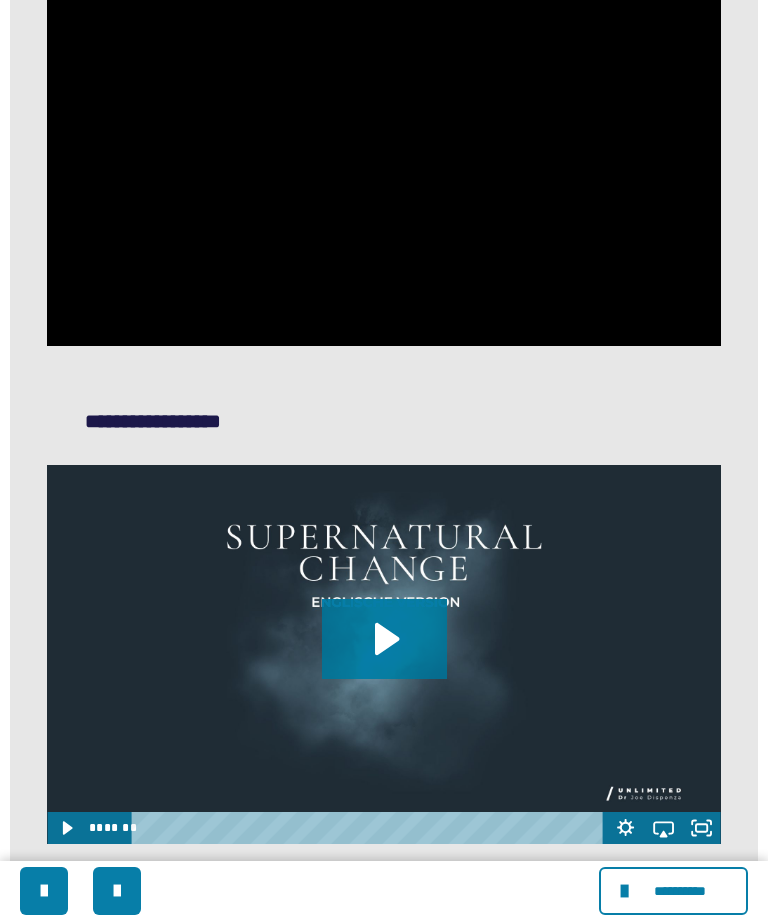 click at bounding box center (383, 156) 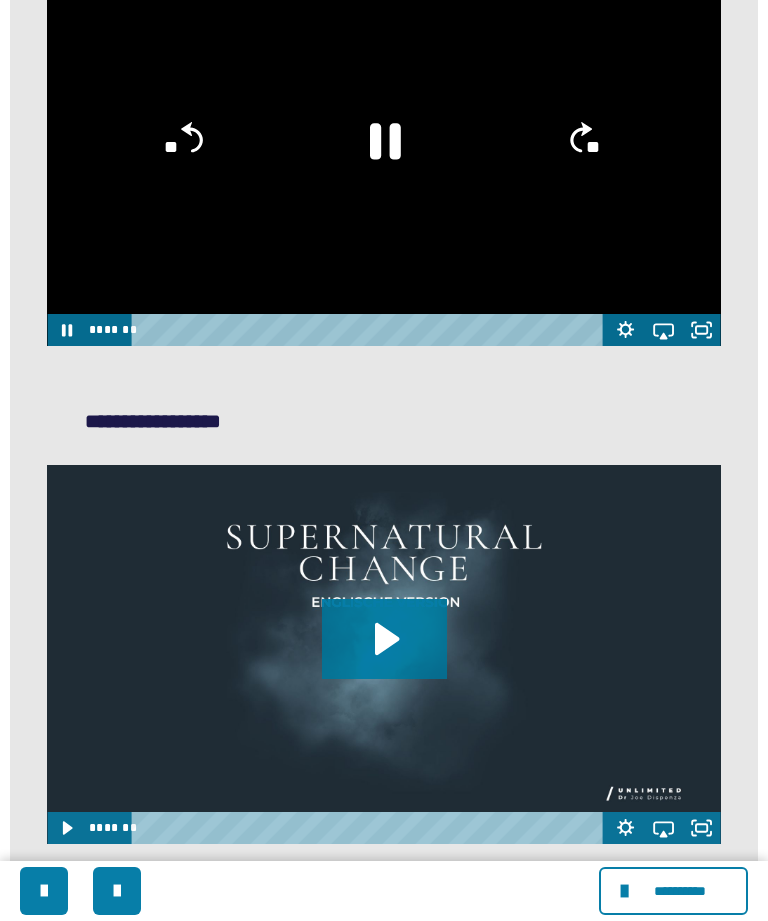 click on "**********" at bounding box center (384, 113) 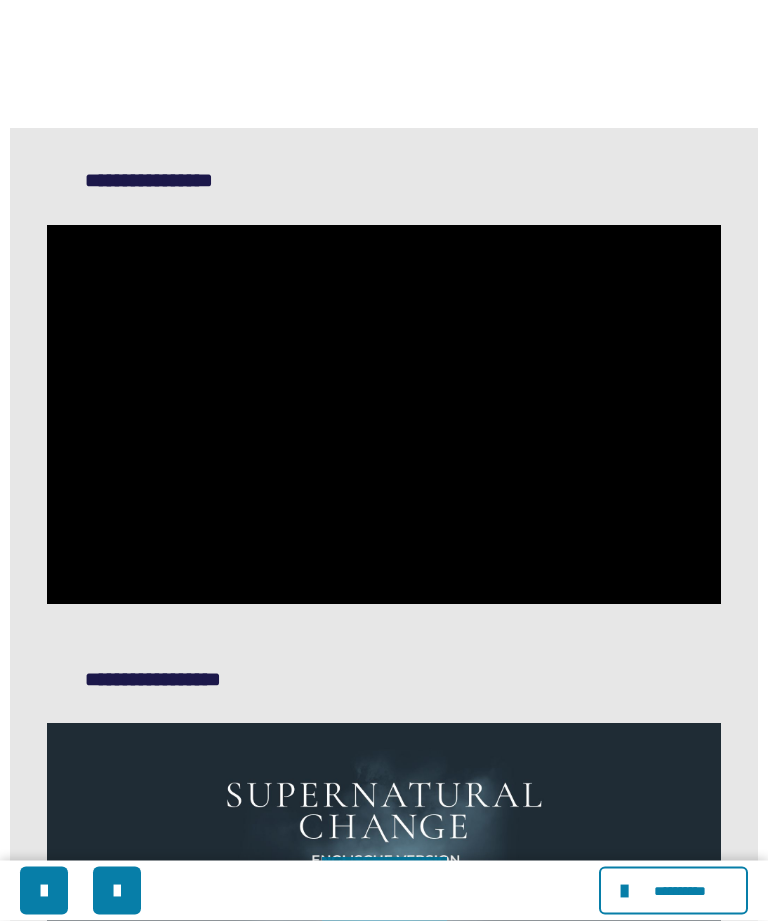 scroll, scrollTop: 1312, scrollLeft: 0, axis: vertical 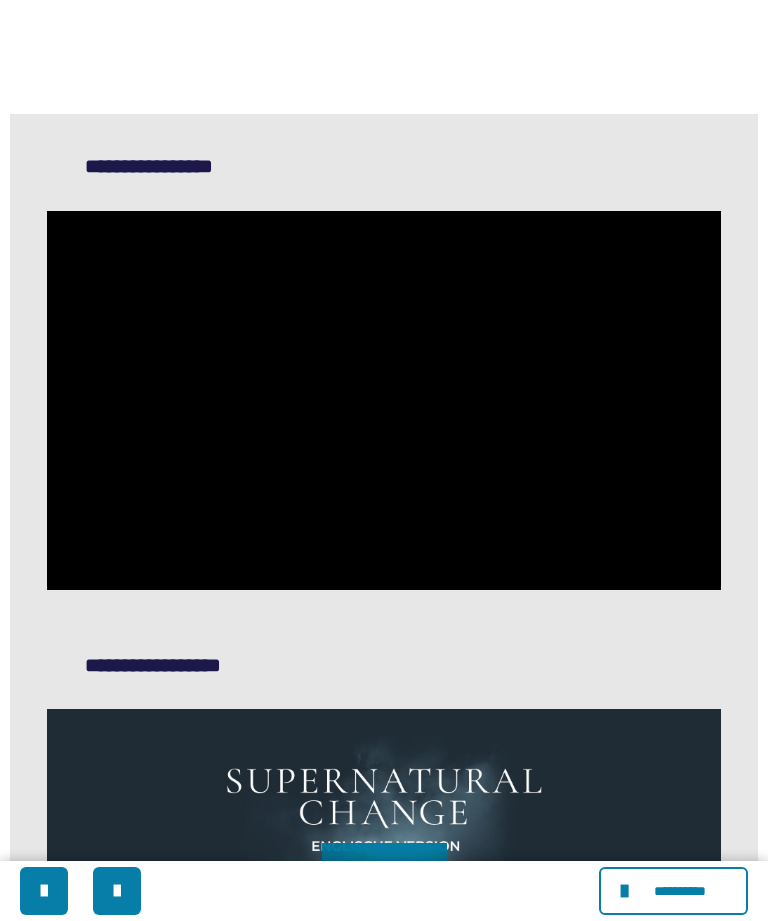 click at bounding box center [383, 400] 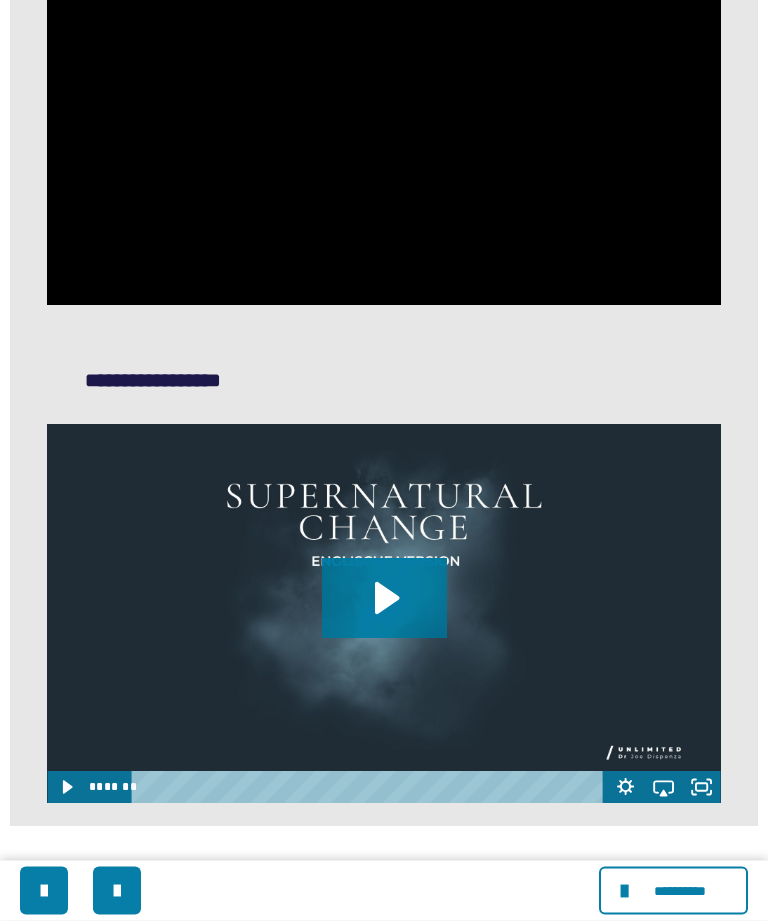 scroll, scrollTop: 1597, scrollLeft: 0, axis: vertical 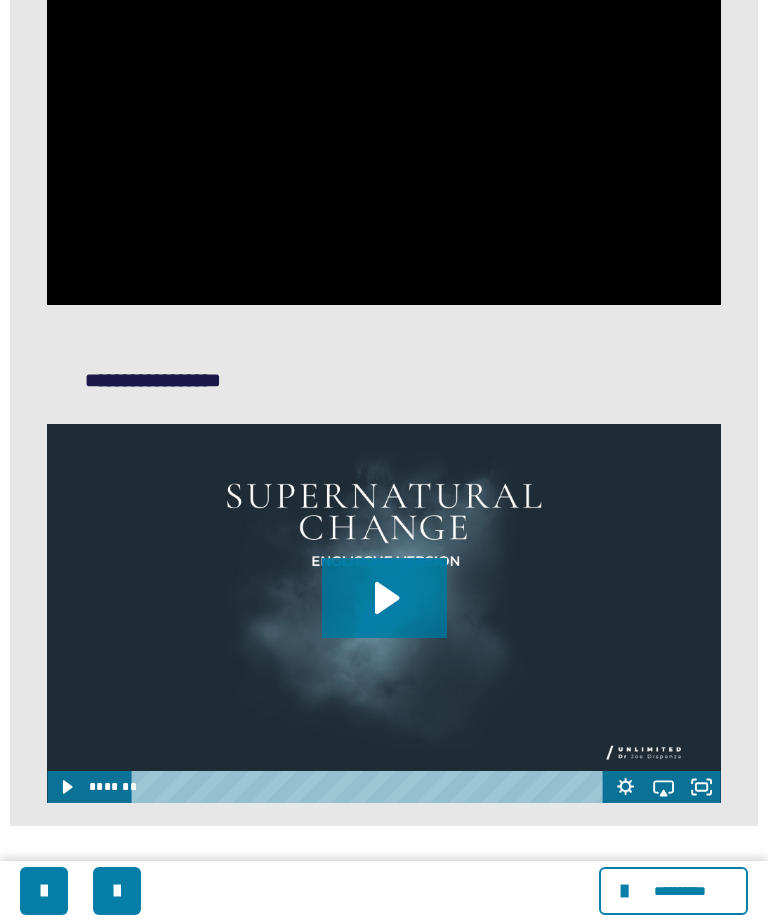 click at bounding box center (383, 115) 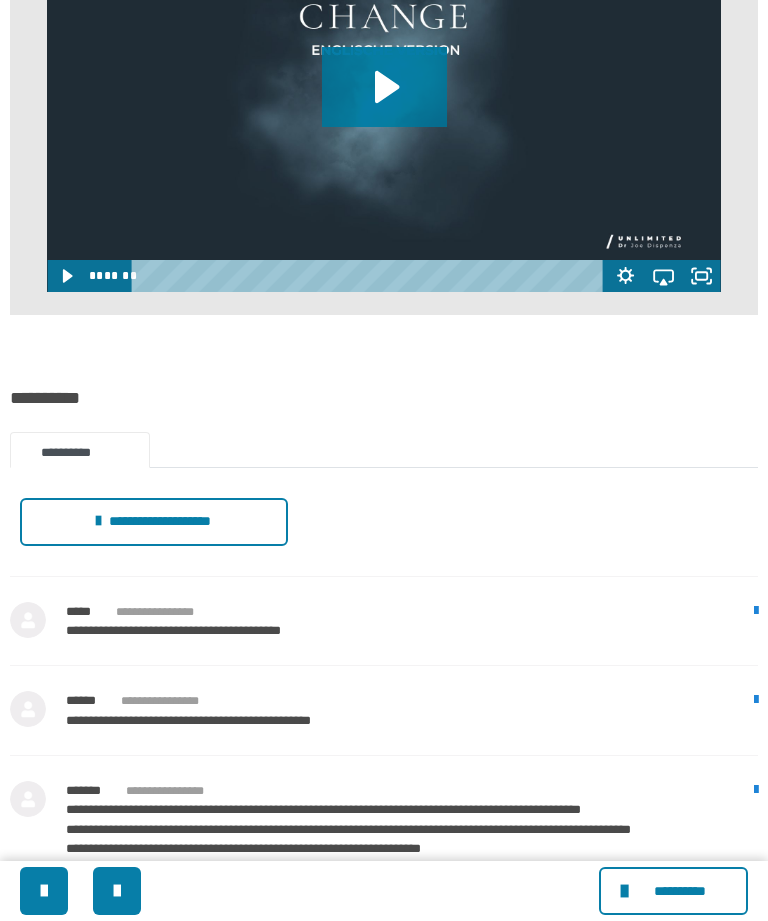 scroll, scrollTop: 2342, scrollLeft: 0, axis: vertical 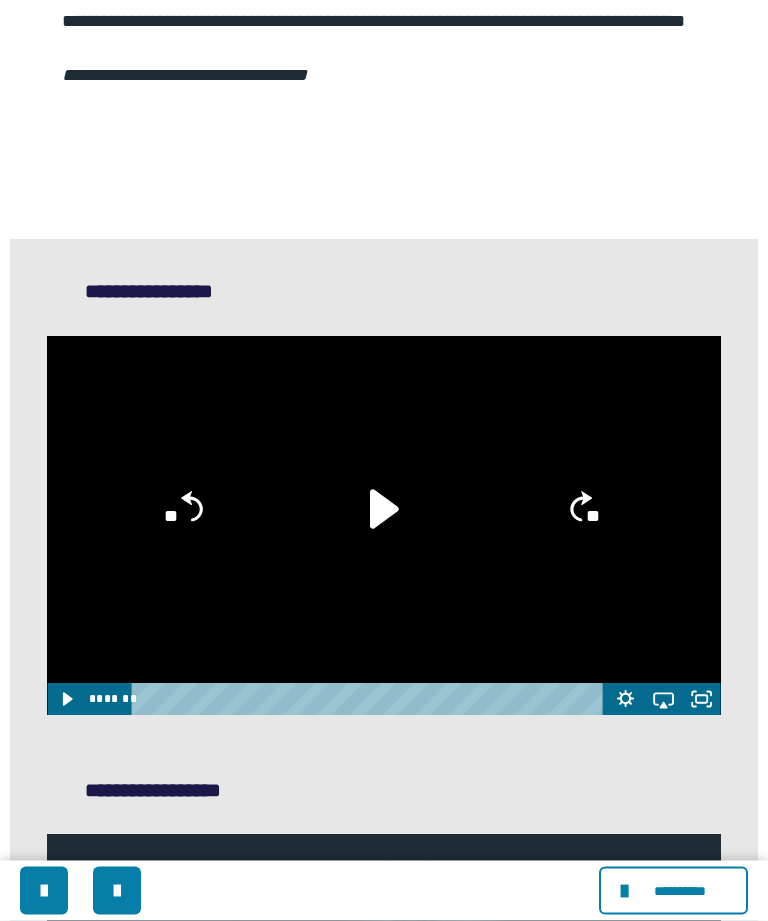 click at bounding box center [627, 891] 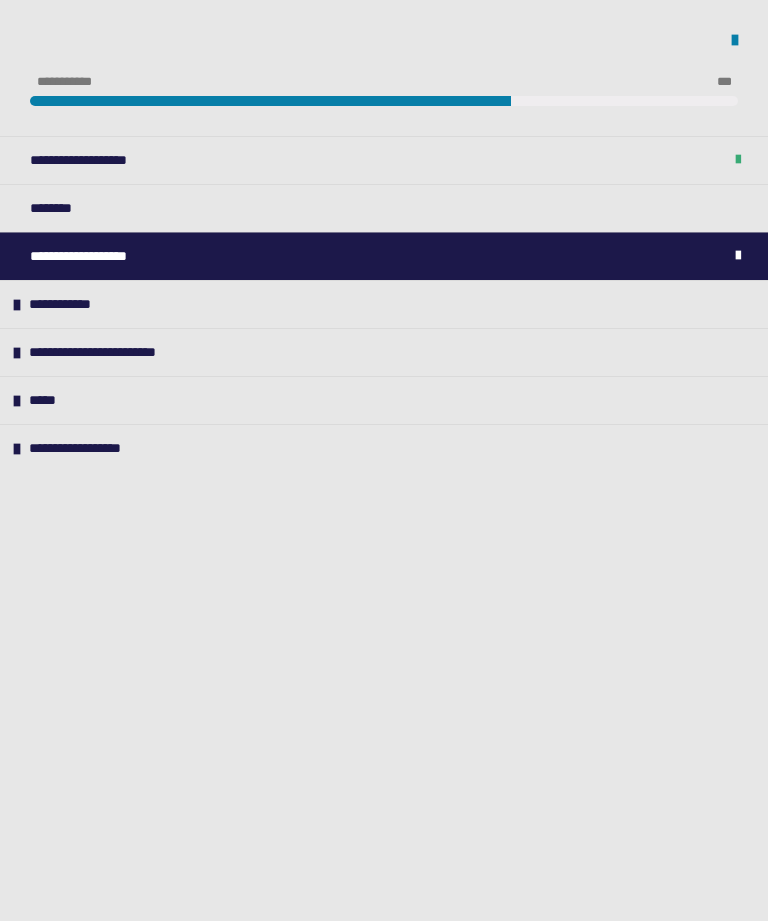click on "**********" at bounding box center (97, 448) 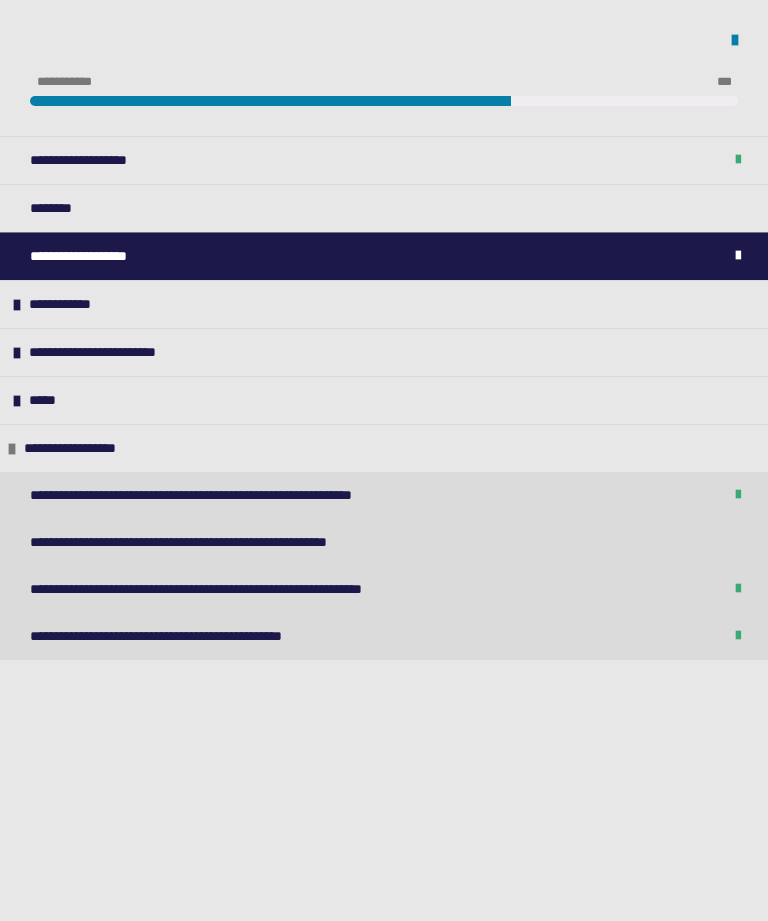 click on "*****" at bounding box center [384, 400] 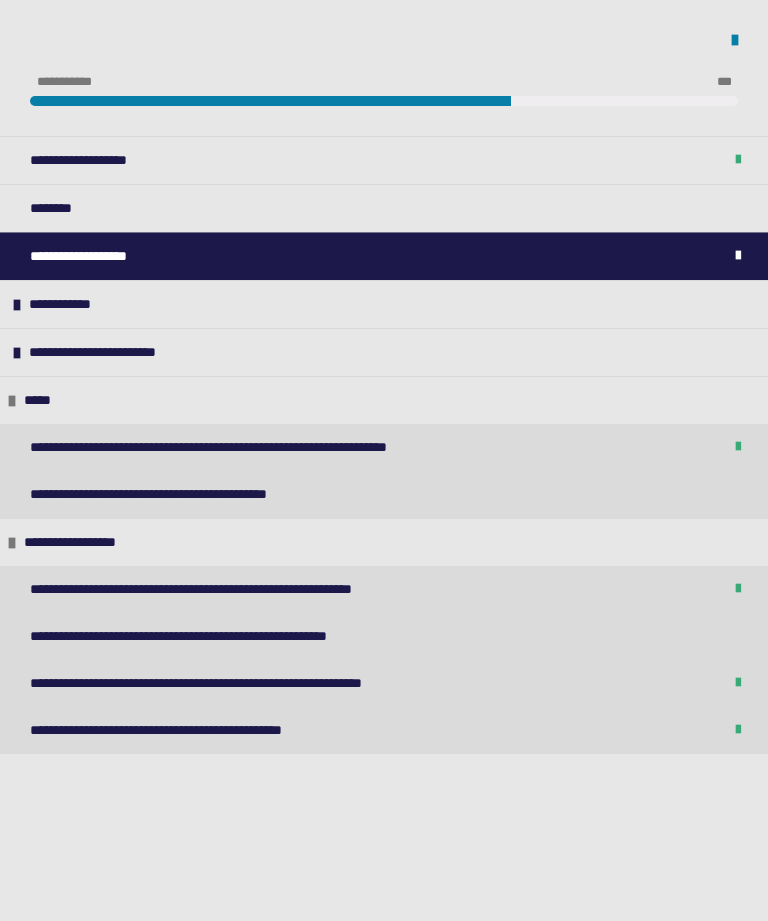 click on "**********" at bounding box center (384, 352) 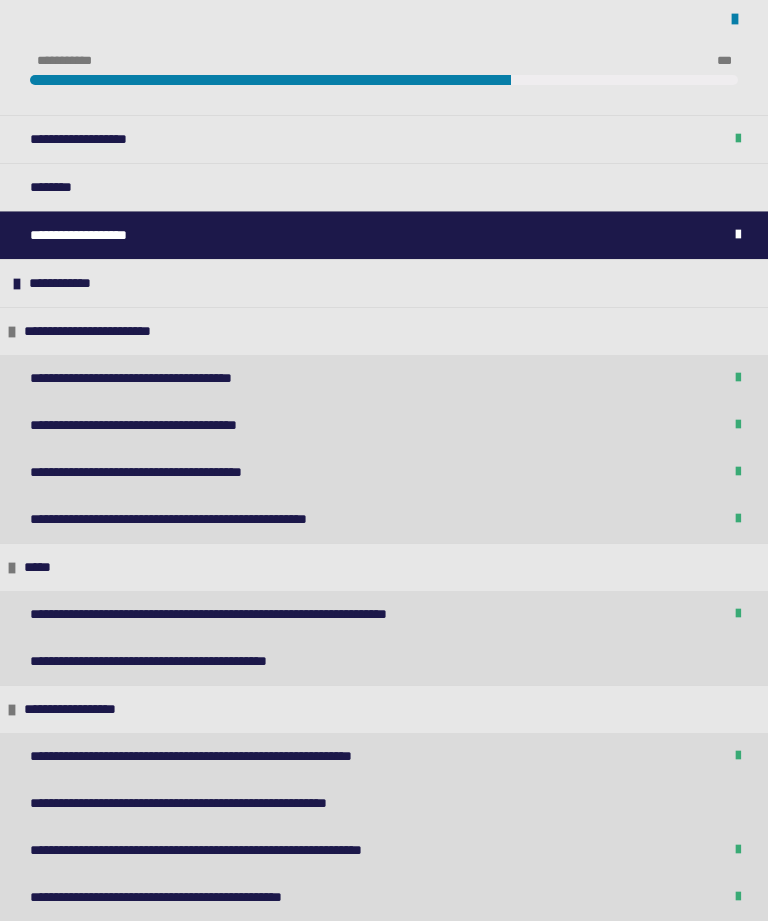 scroll, scrollTop: 21, scrollLeft: 0, axis: vertical 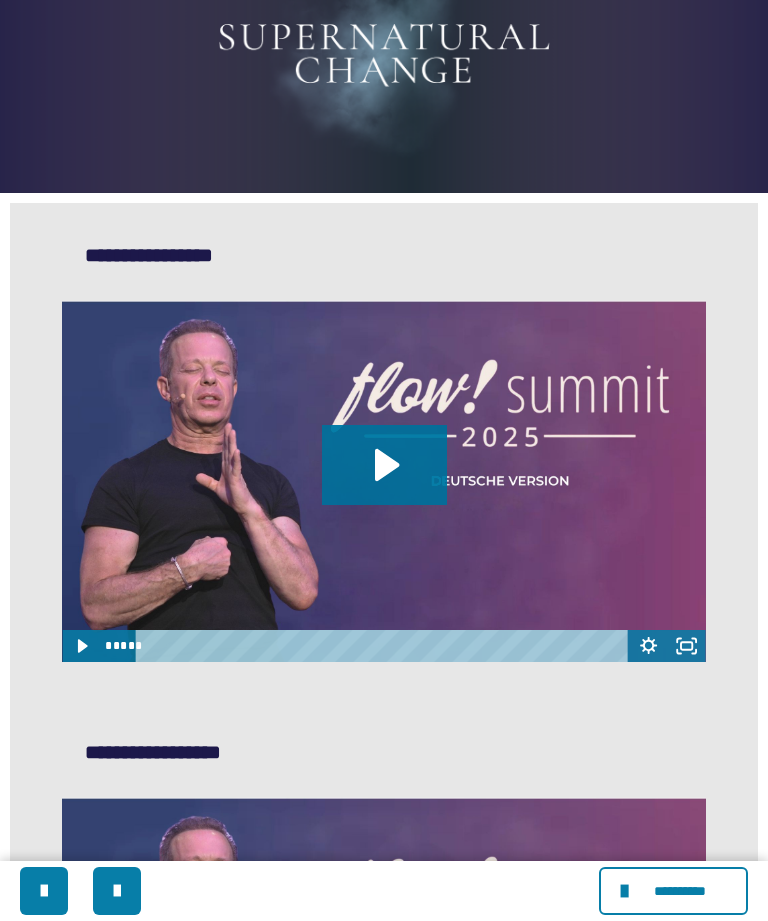 click 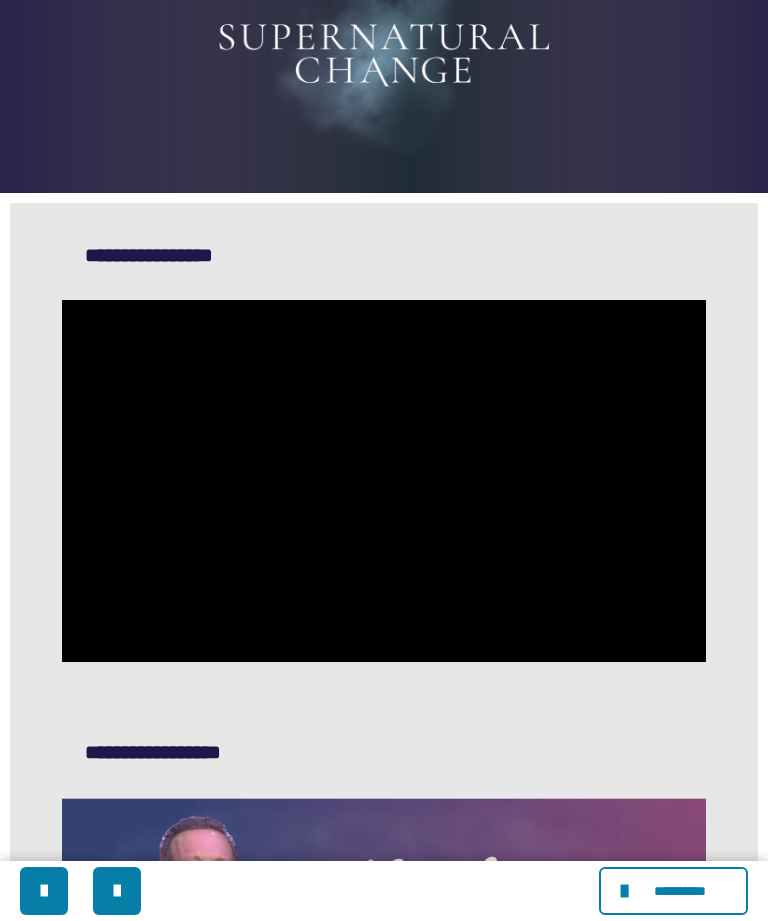 click at bounding box center (383, 481) 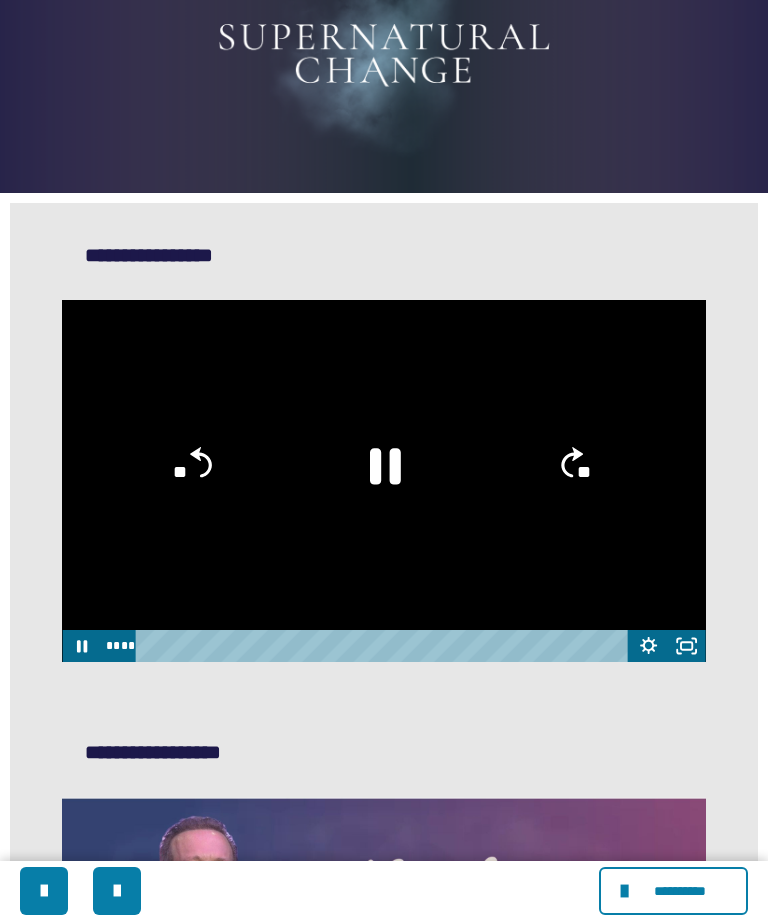 click 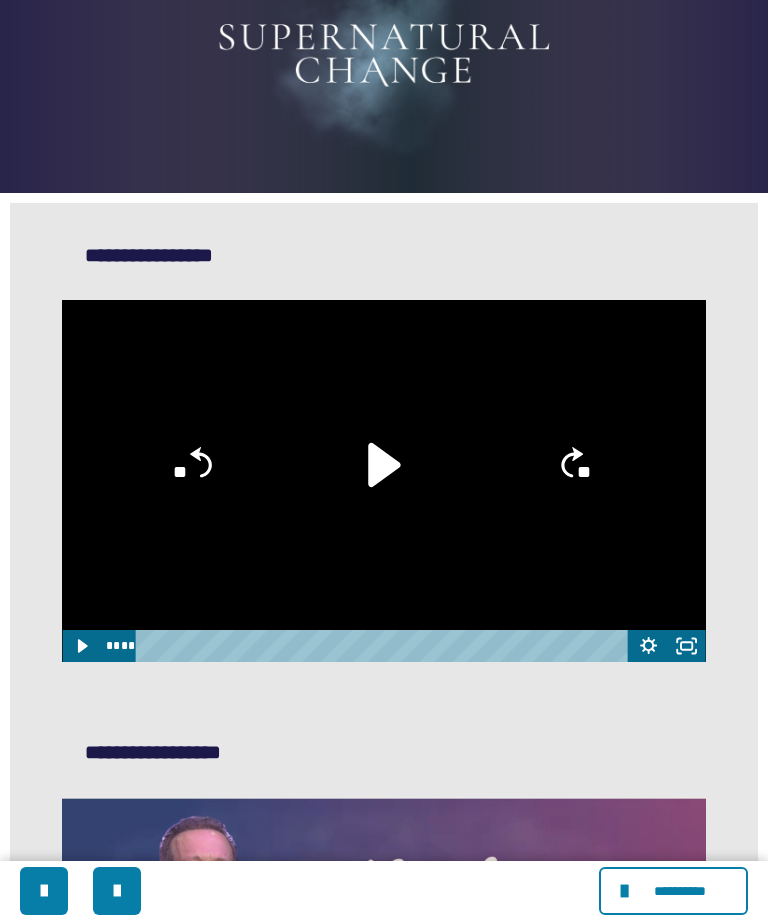 click 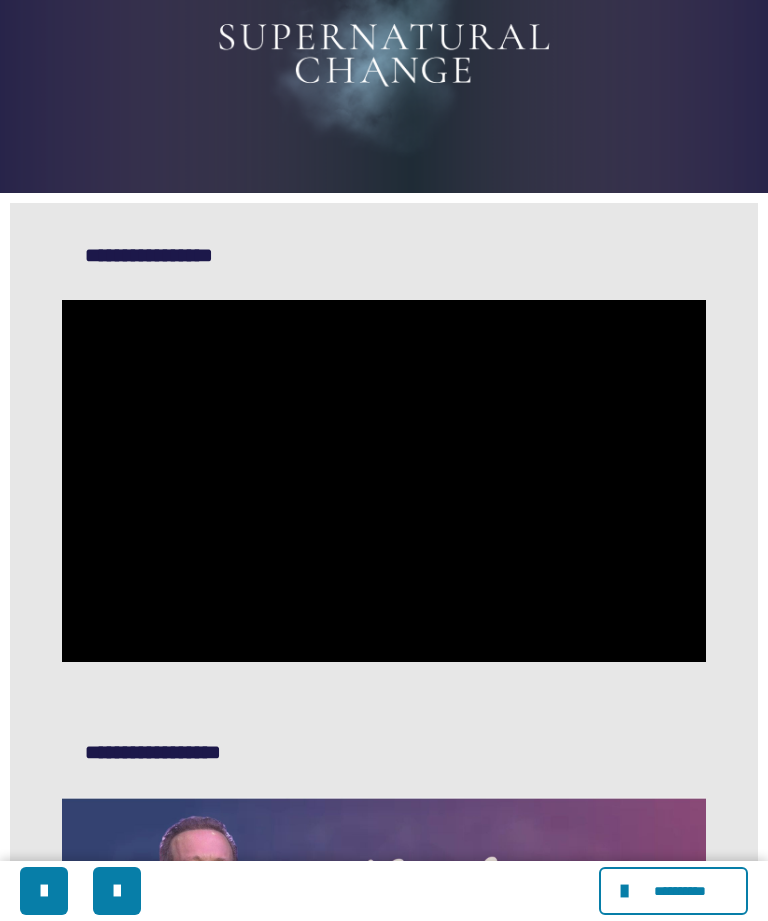 click at bounding box center (383, 481) 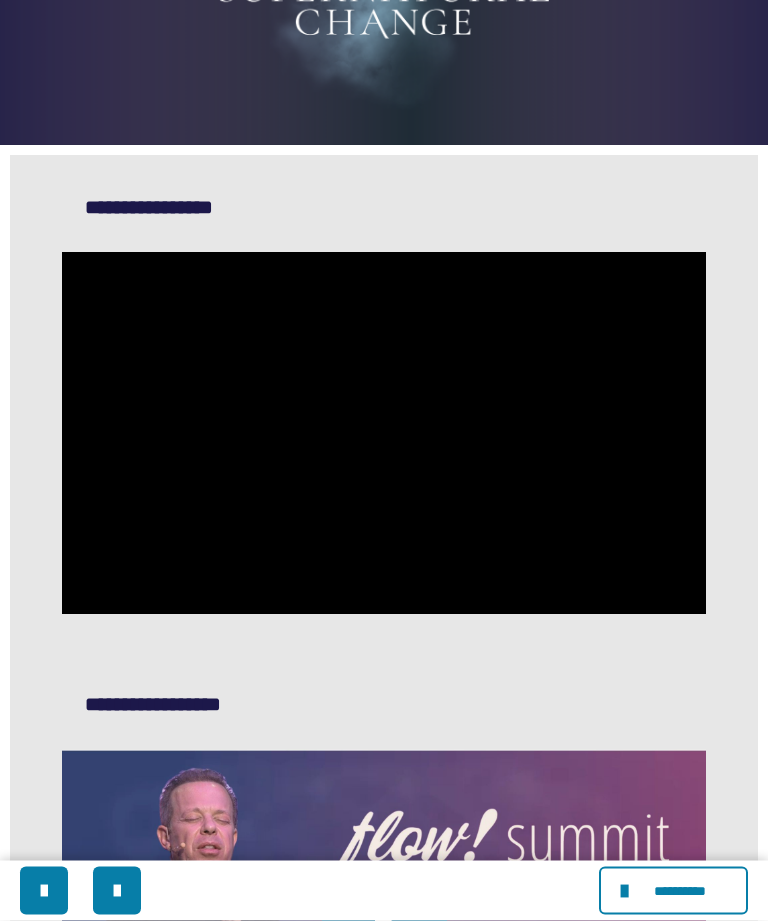 scroll, scrollTop: 135, scrollLeft: 0, axis: vertical 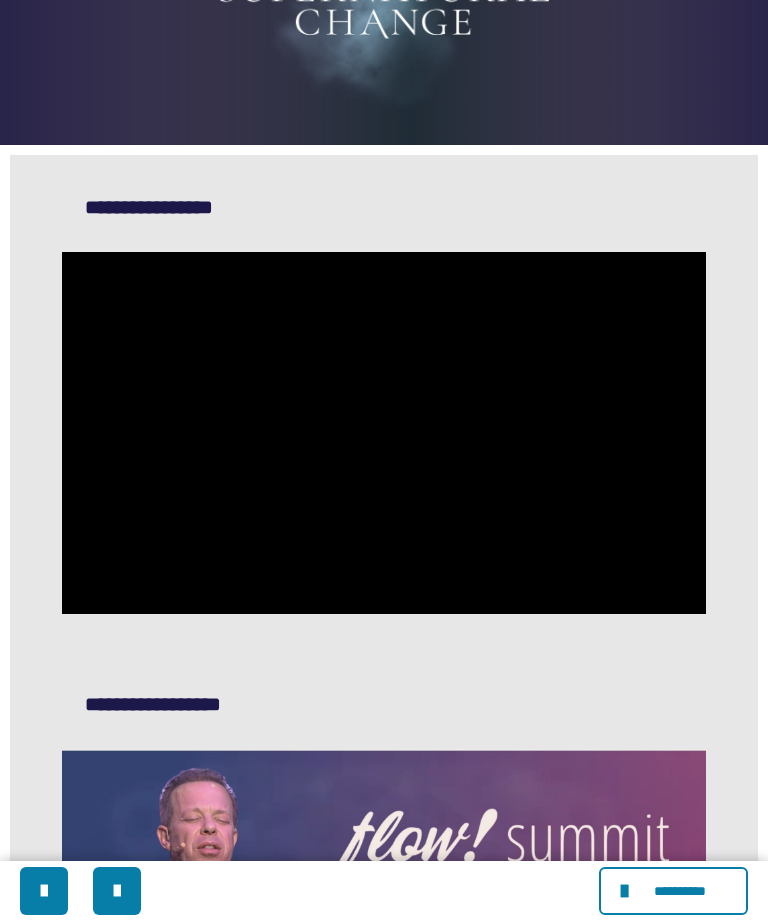 click at bounding box center [383, 433] 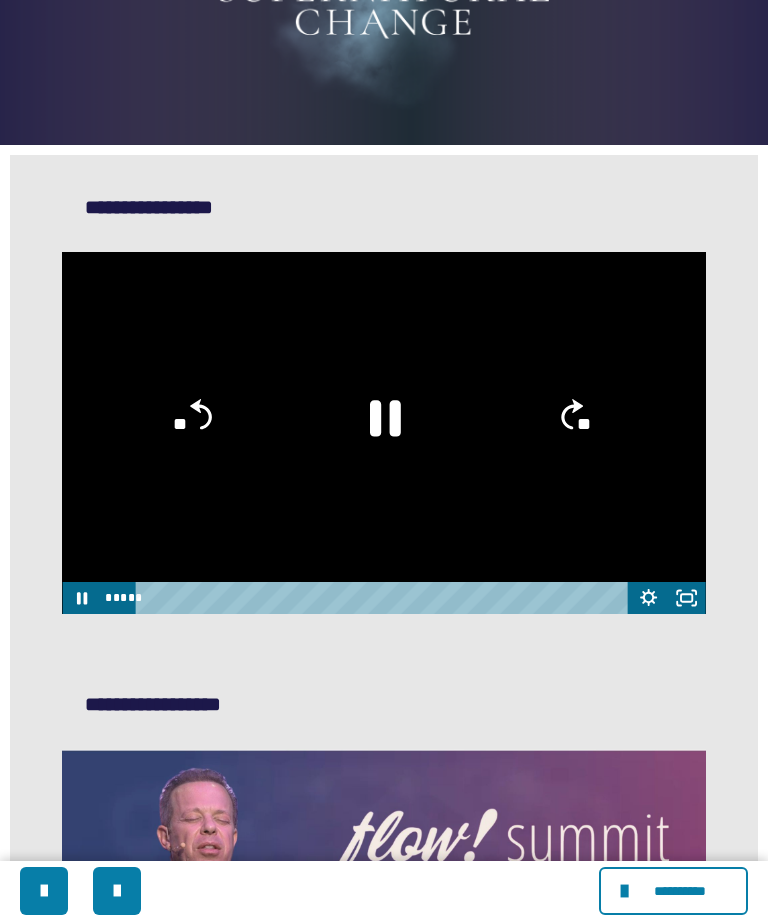 click 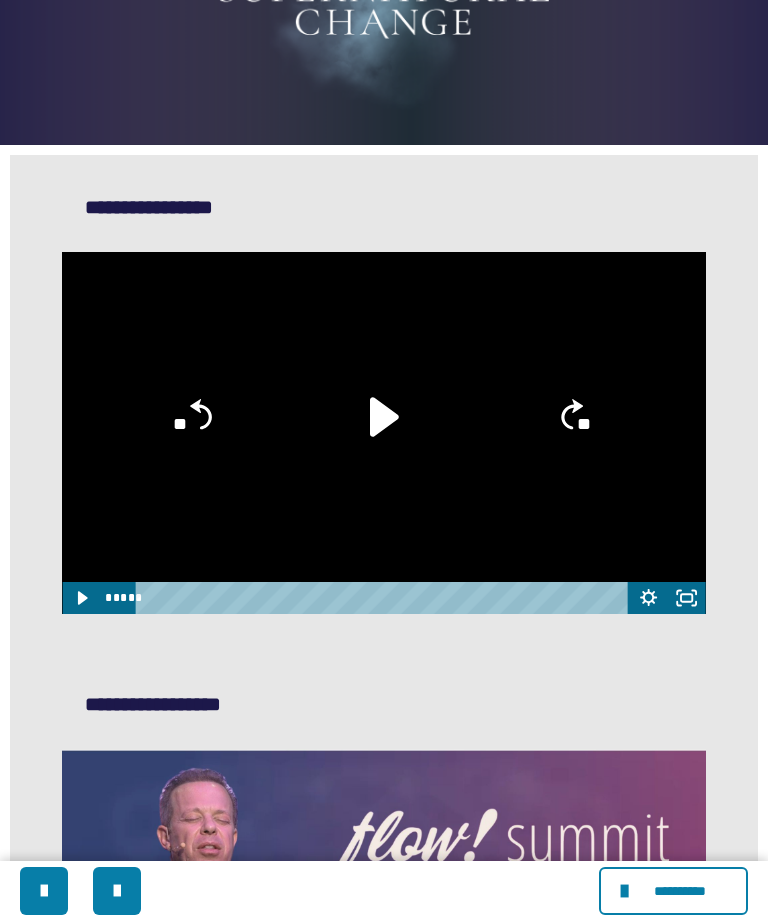 click 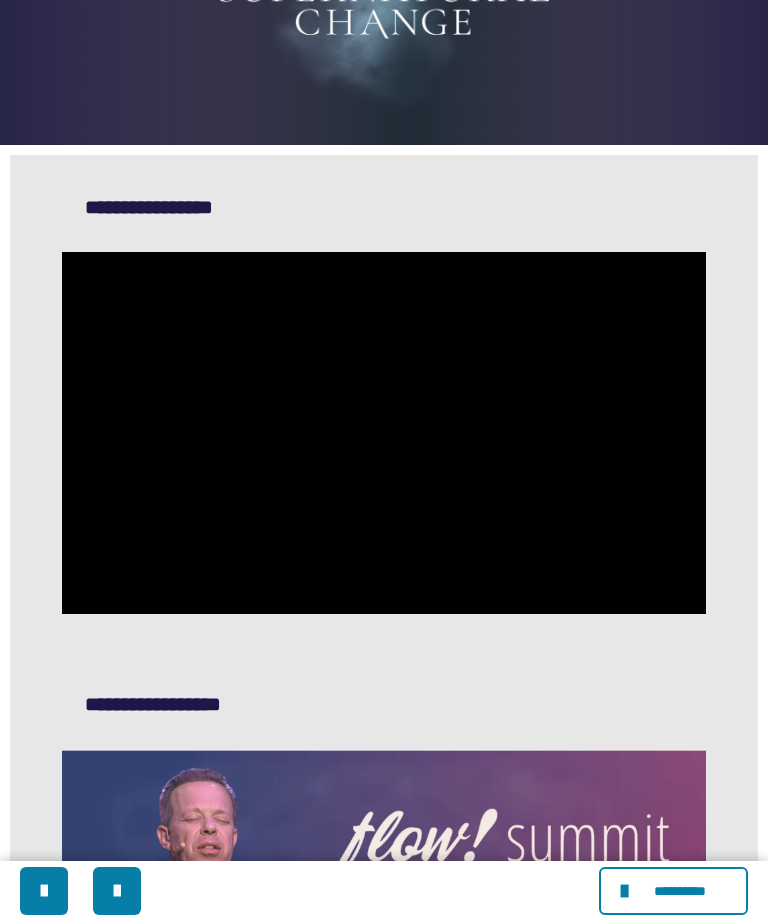 click at bounding box center [383, 433] 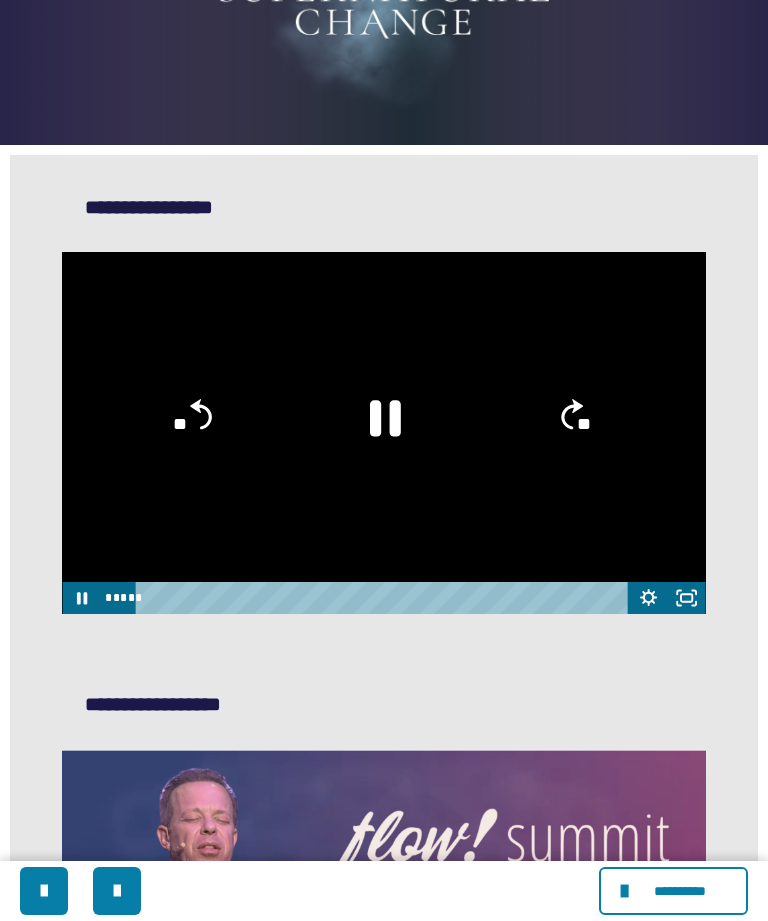click at bounding box center (383, 433) 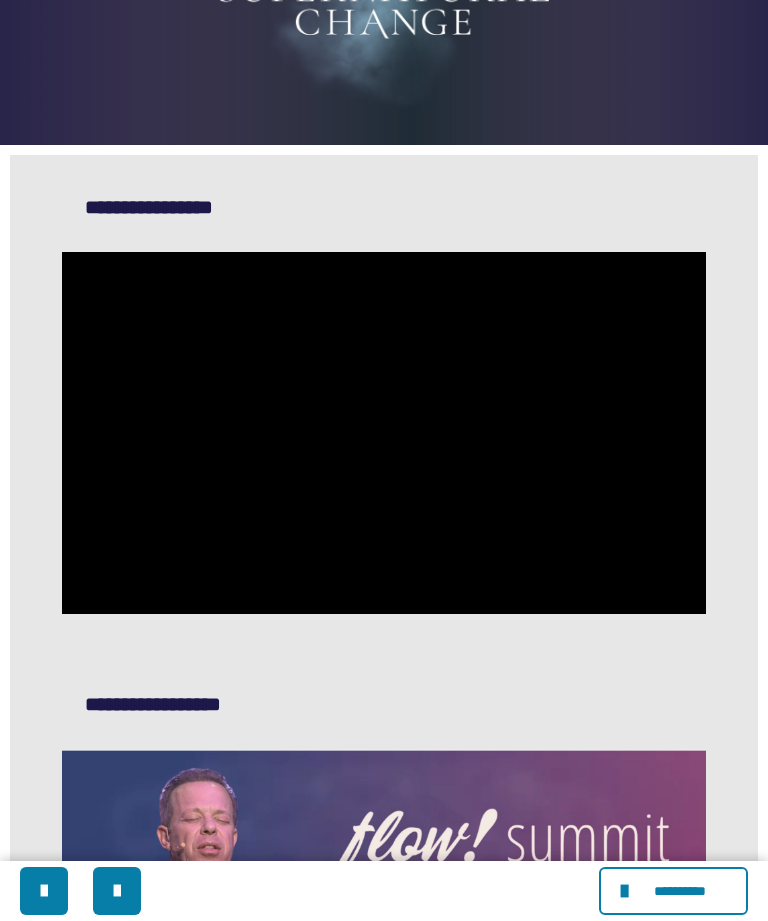 click at bounding box center [383, 433] 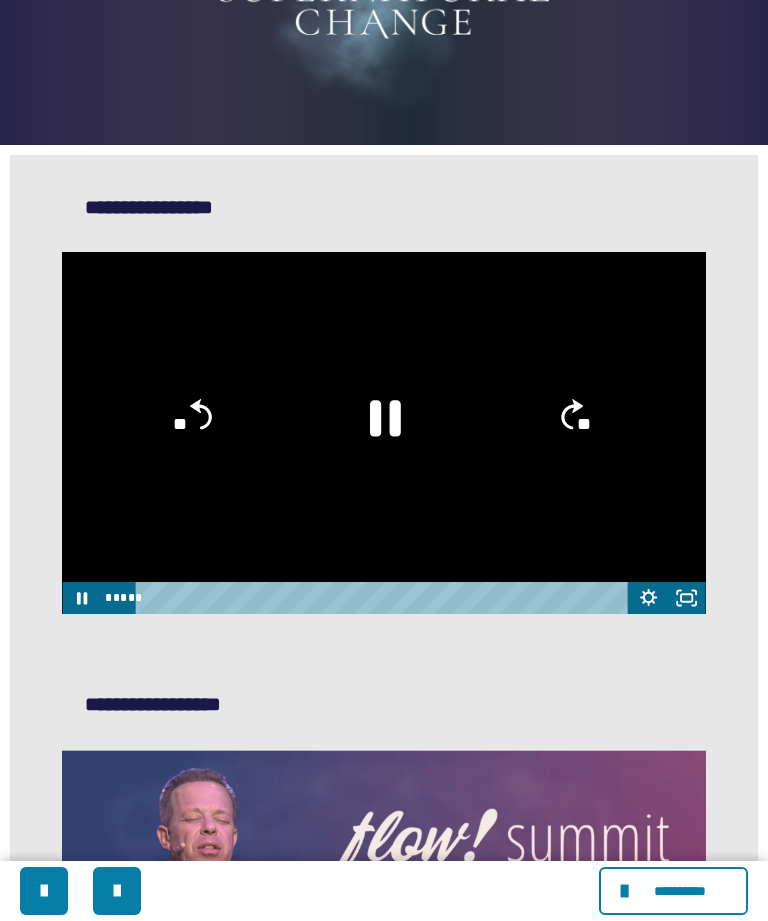 click 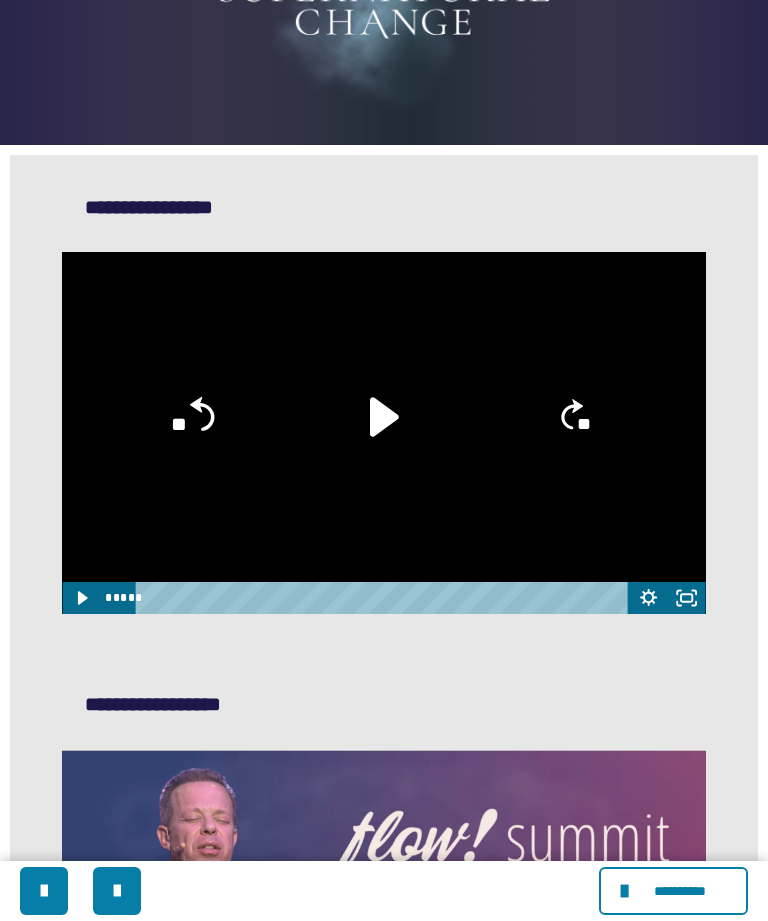 click on "**" 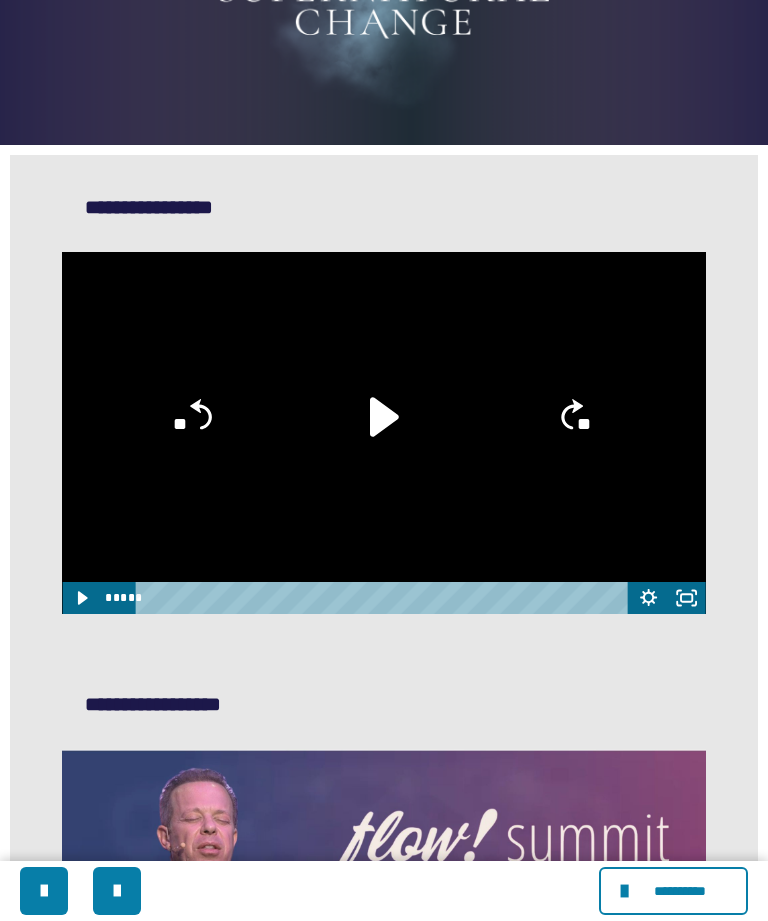 click on "**" 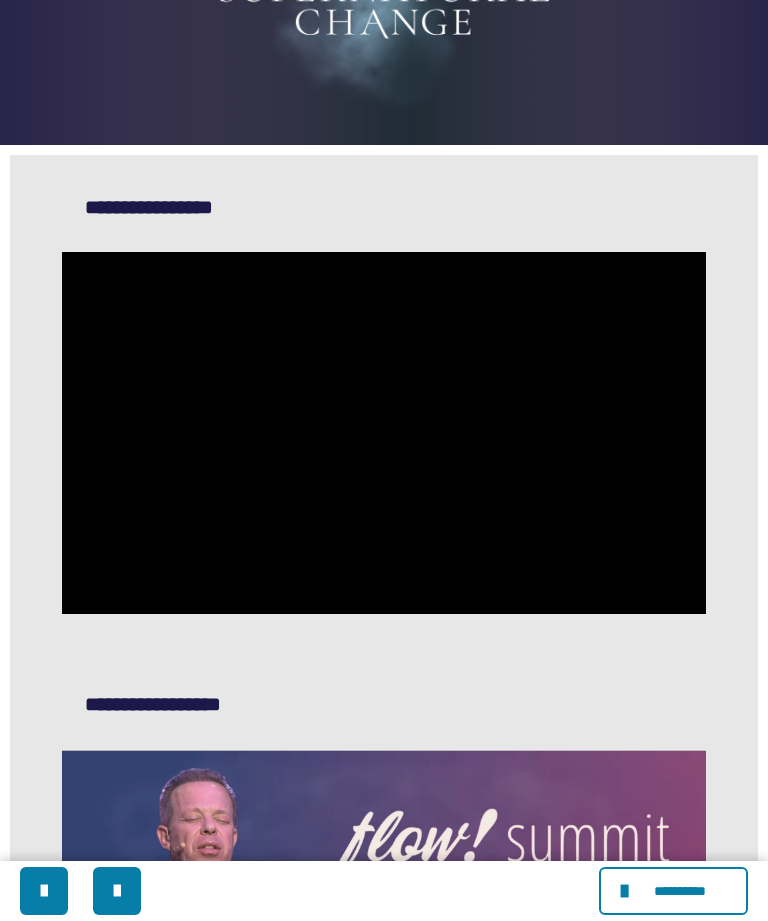 click at bounding box center (383, 433) 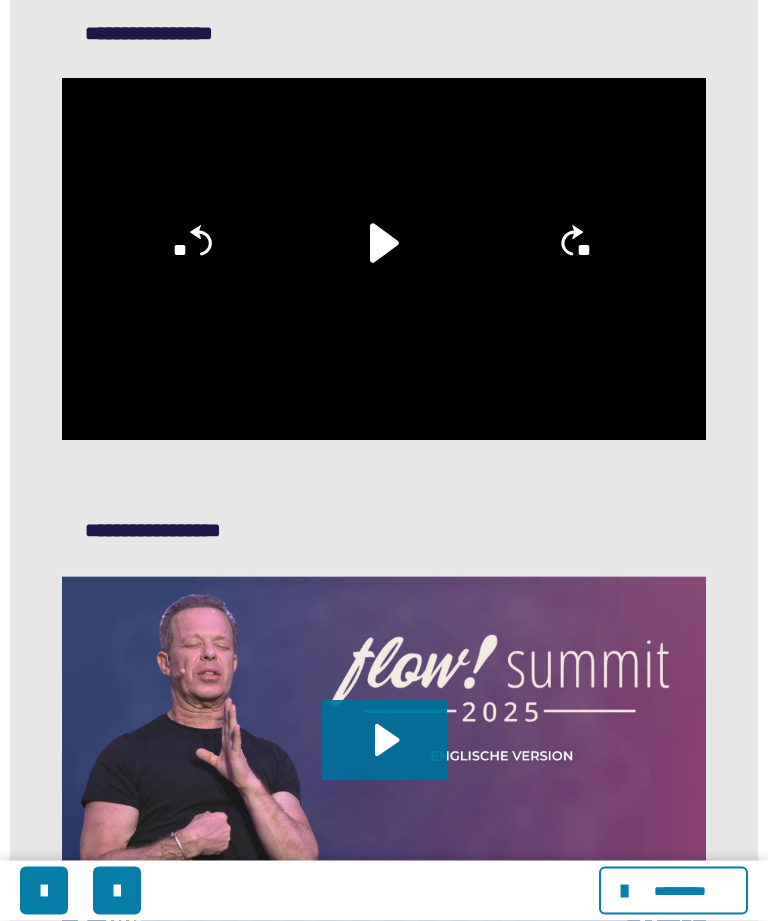 scroll, scrollTop: 657, scrollLeft: 0, axis: vertical 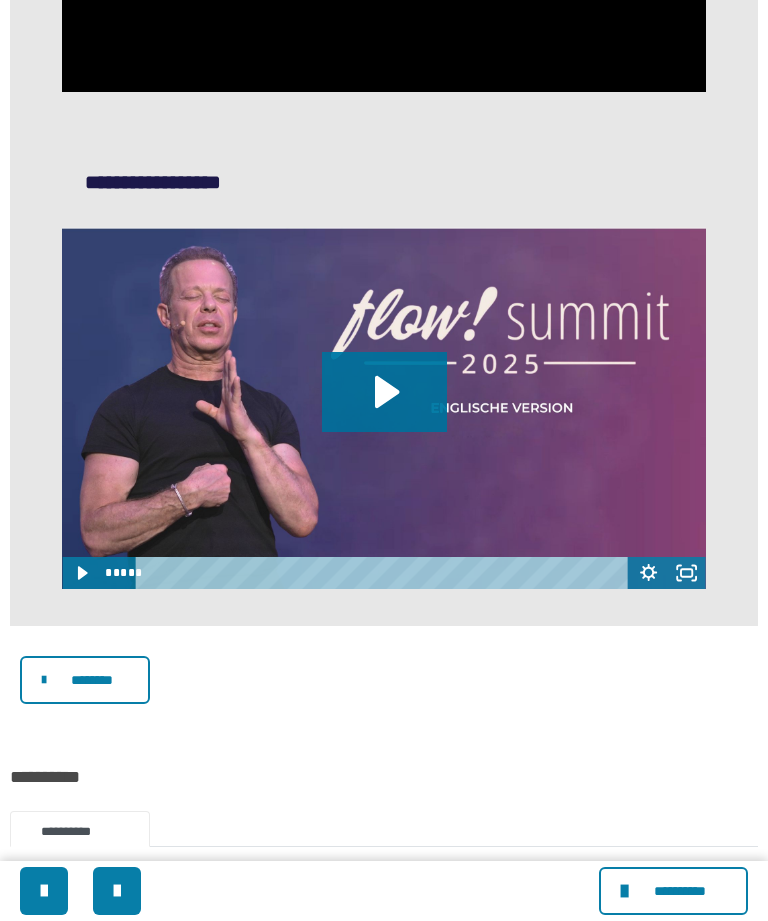 click on "********" at bounding box center (92, 680) 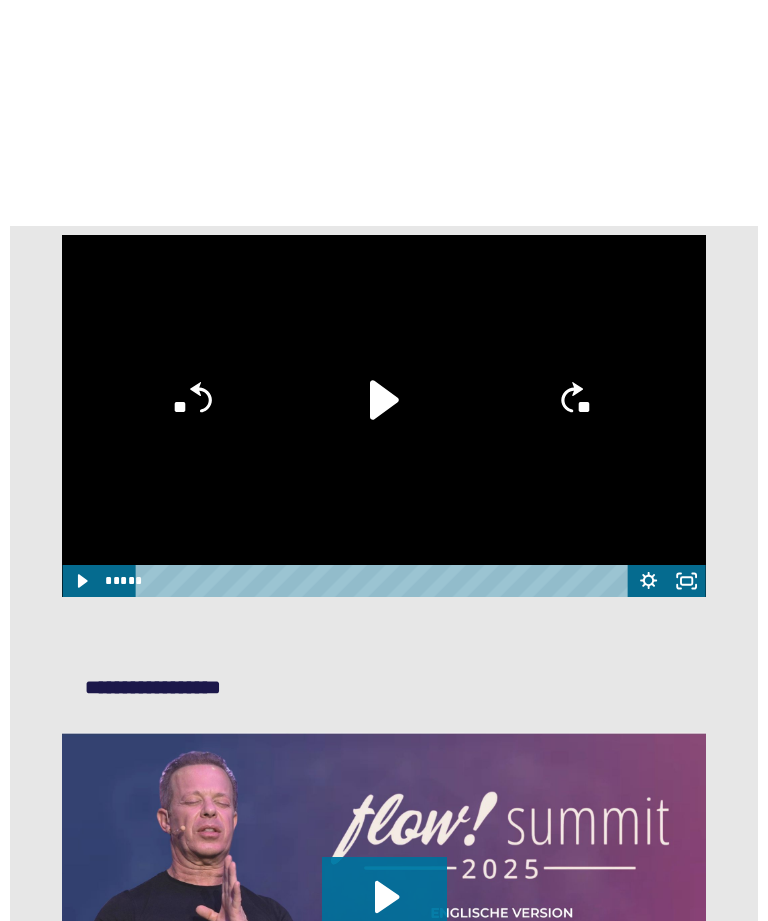 scroll, scrollTop: 0, scrollLeft: 0, axis: both 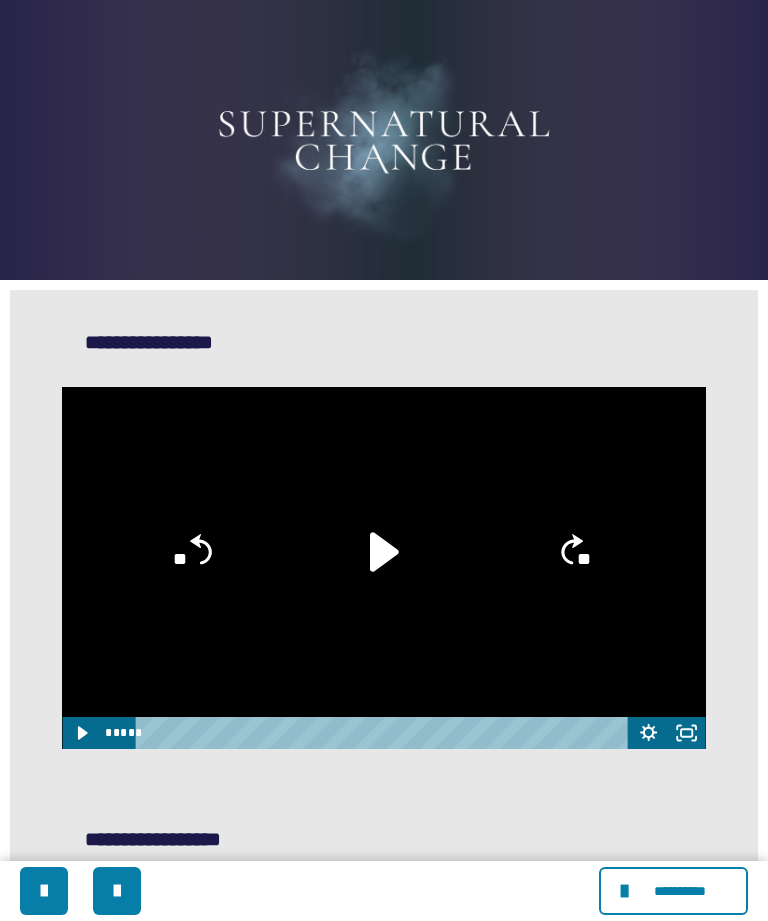 click at bounding box center [627, 891] 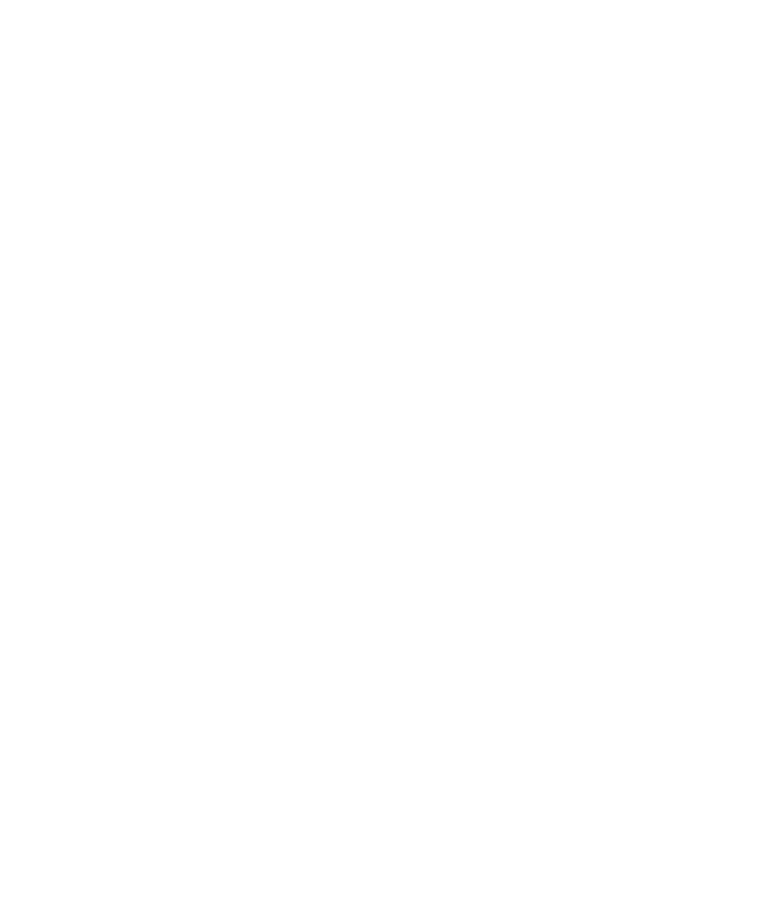 scroll, scrollTop: 0, scrollLeft: 0, axis: both 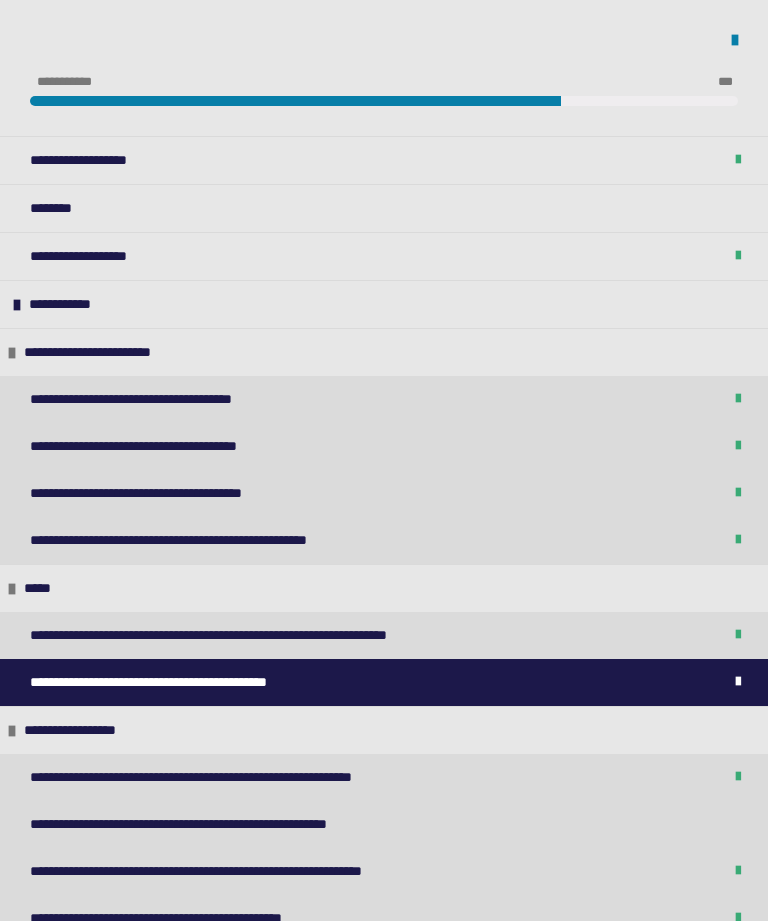 click on "**********" at bounding box center [244, 824] 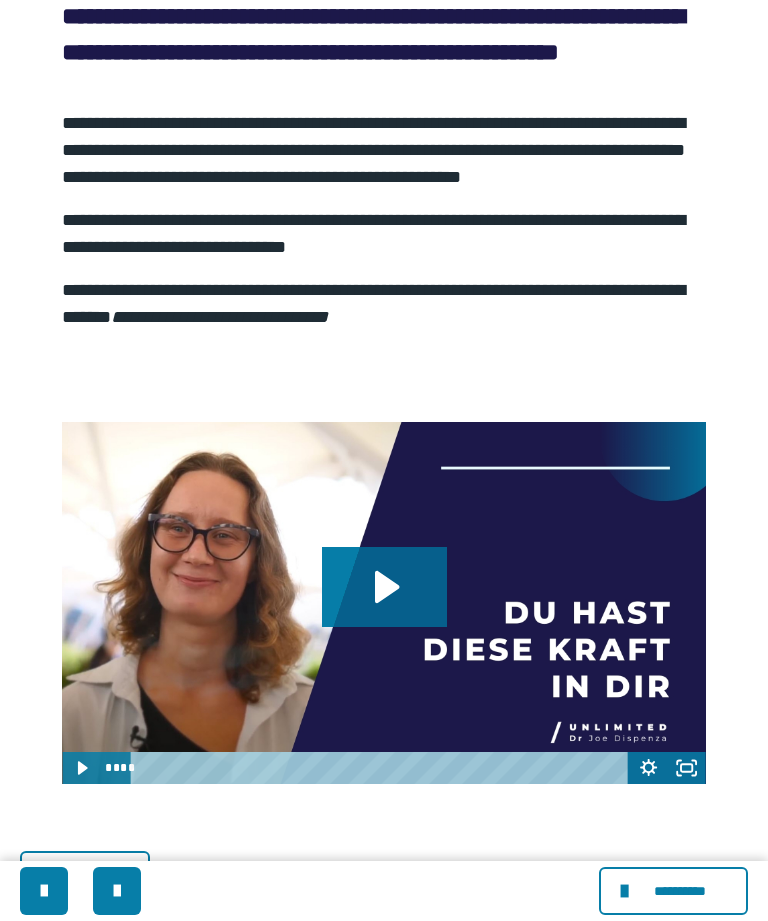 scroll, scrollTop: 332, scrollLeft: 0, axis: vertical 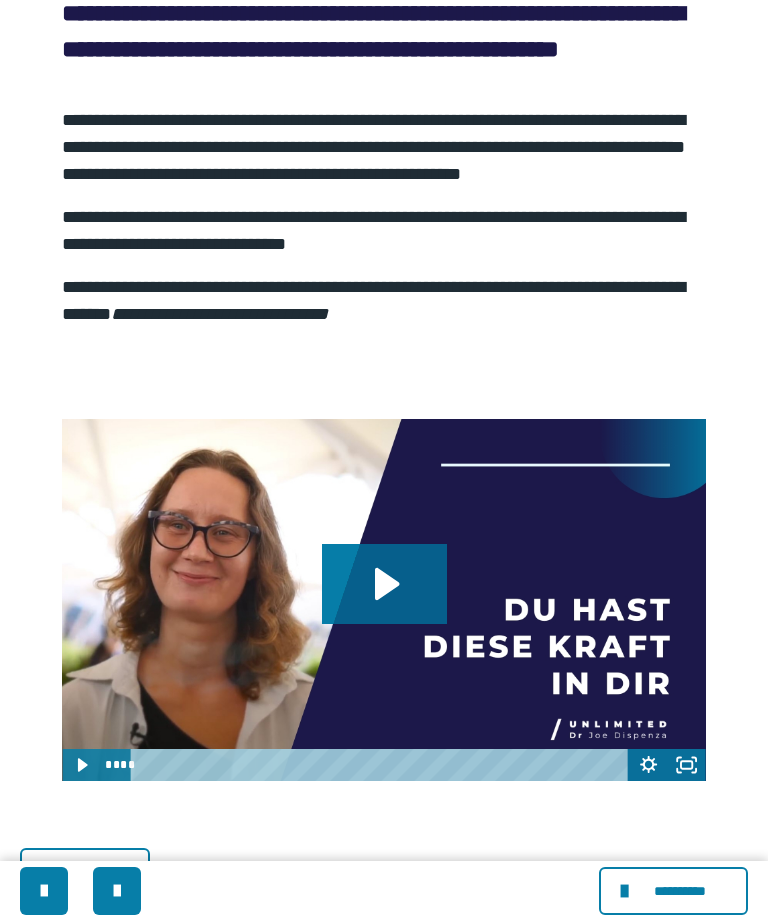 click 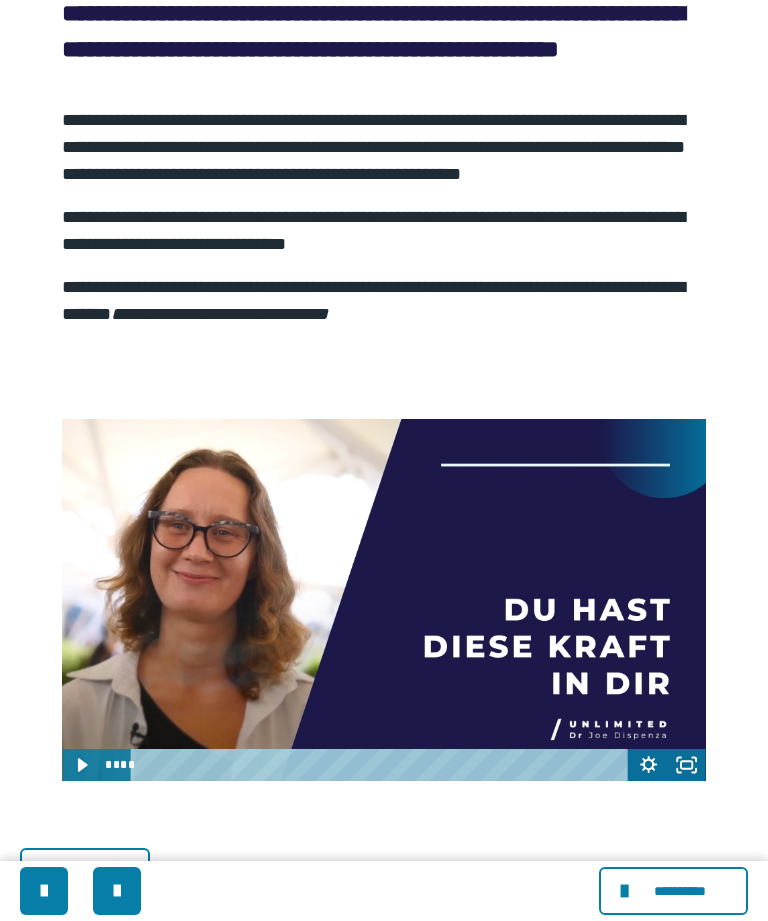 click at bounding box center (383, 600) 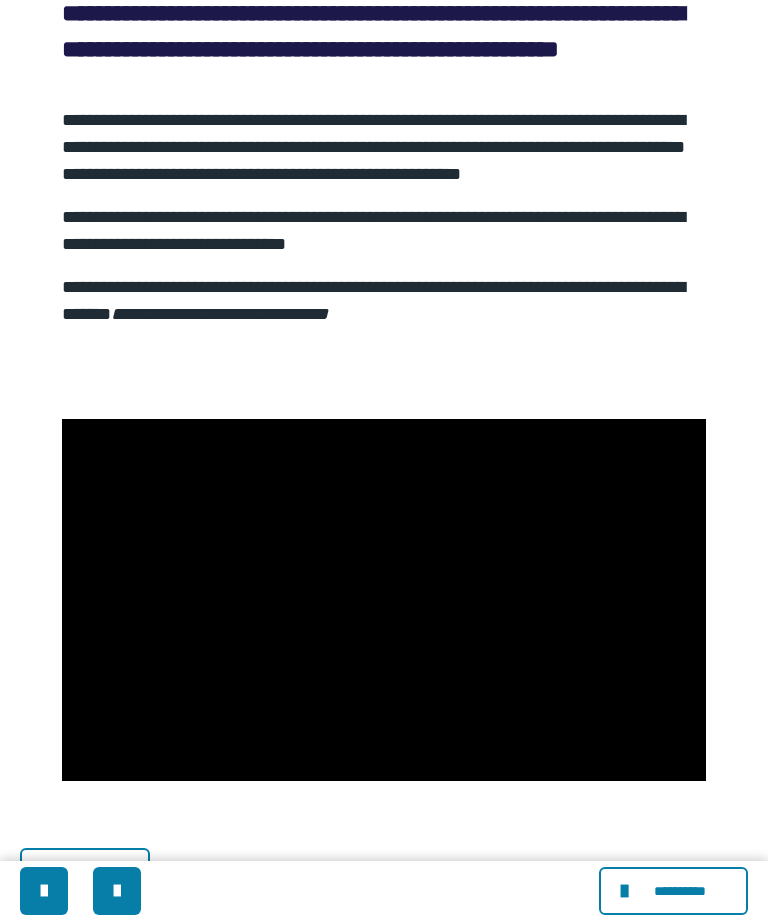 click on "**********" at bounding box center (384, 452) 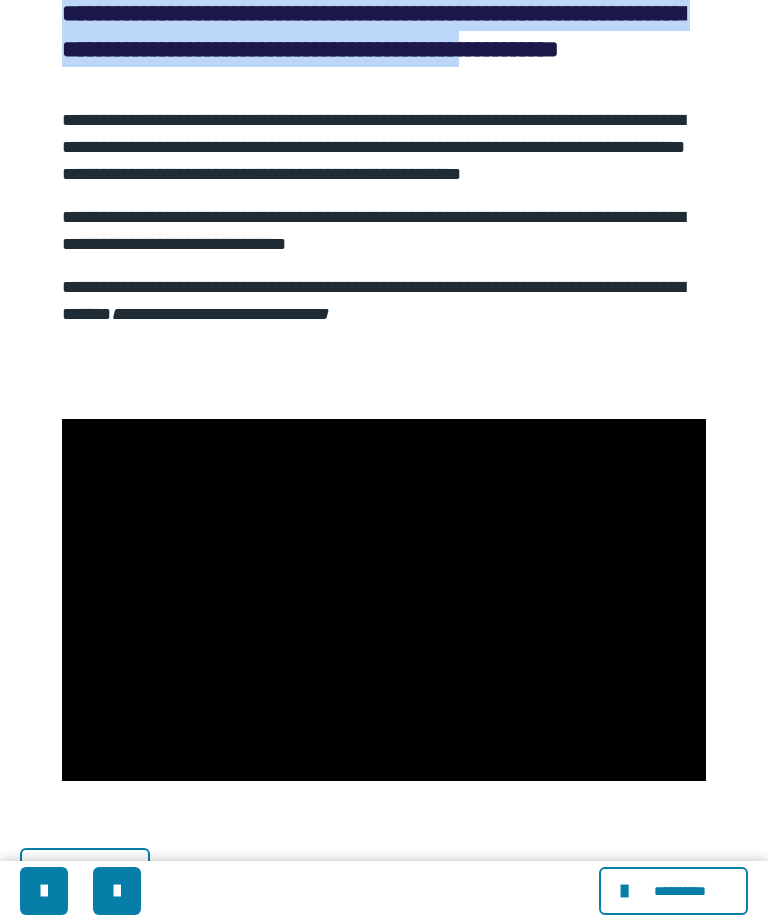 scroll, scrollTop: 366, scrollLeft: 0, axis: vertical 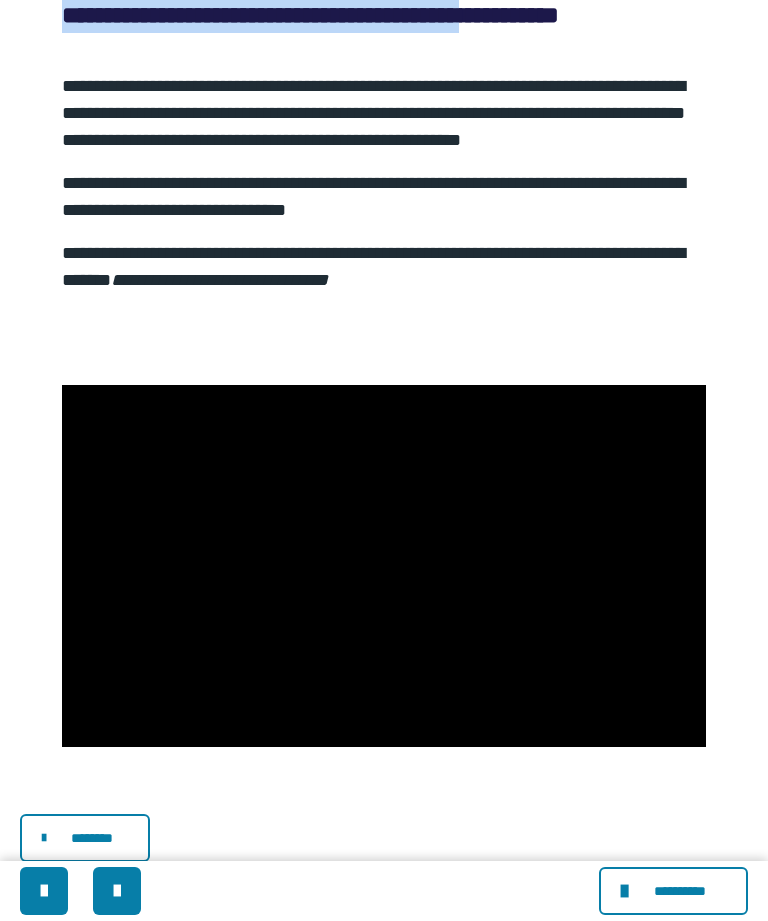 click on "********" at bounding box center [92, 838] 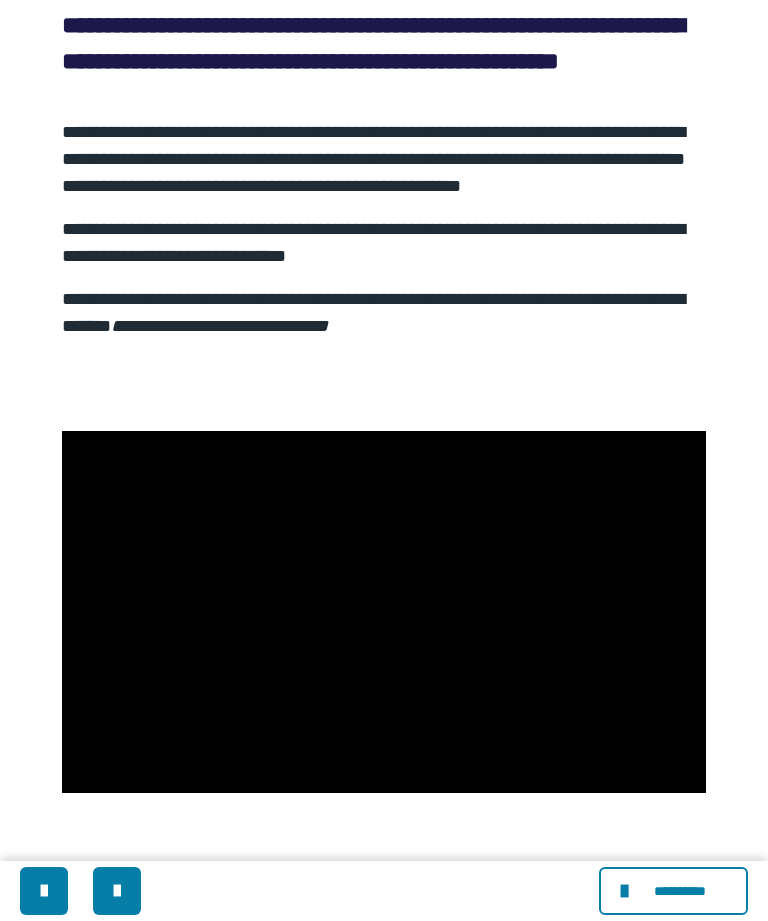 scroll, scrollTop: 320, scrollLeft: 0, axis: vertical 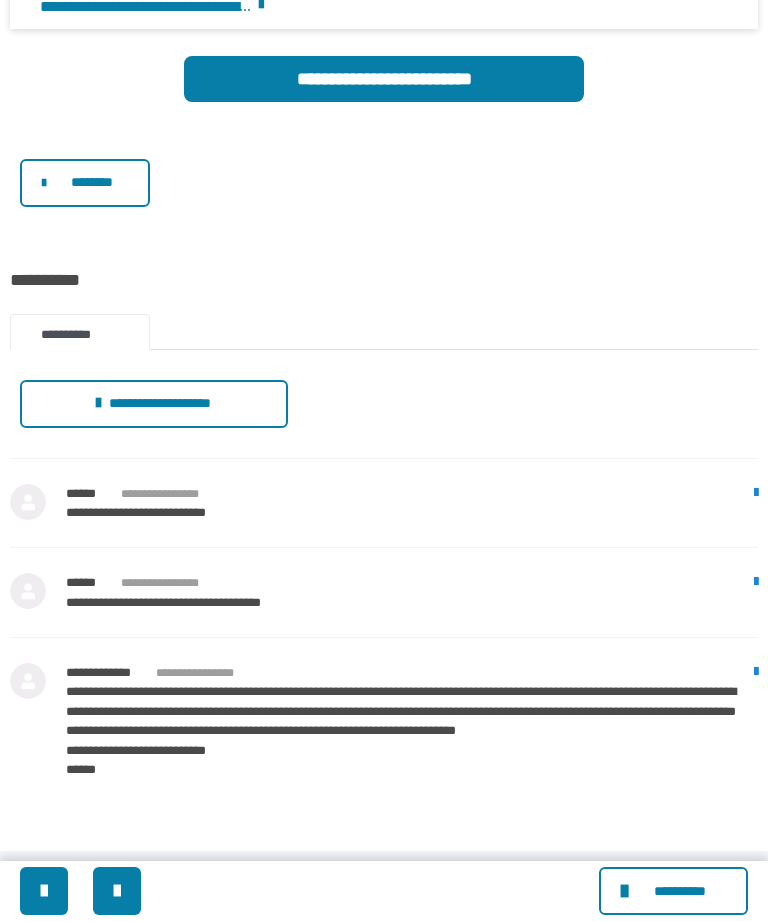click at bounding box center (627, 891) 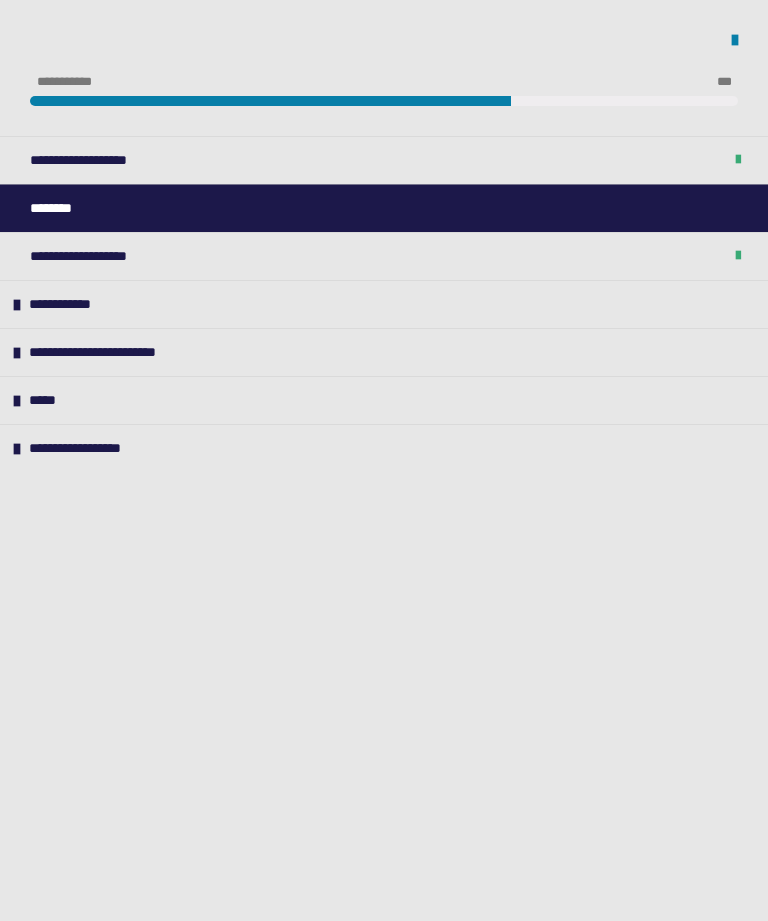 click on "********" at bounding box center [384, 208] 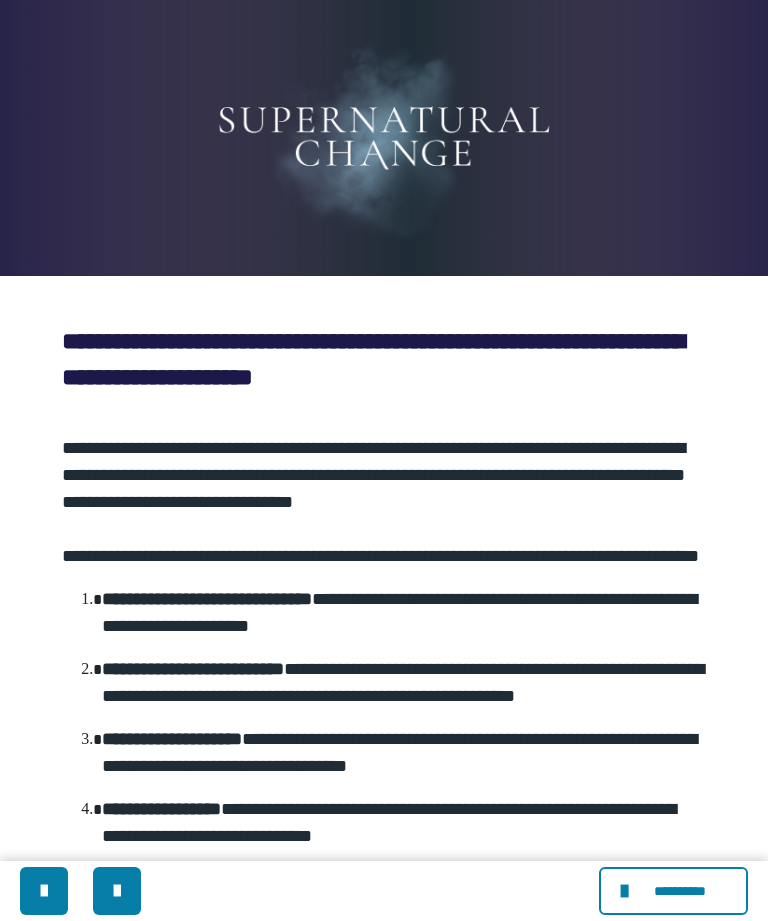 scroll, scrollTop: 3, scrollLeft: 0, axis: vertical 